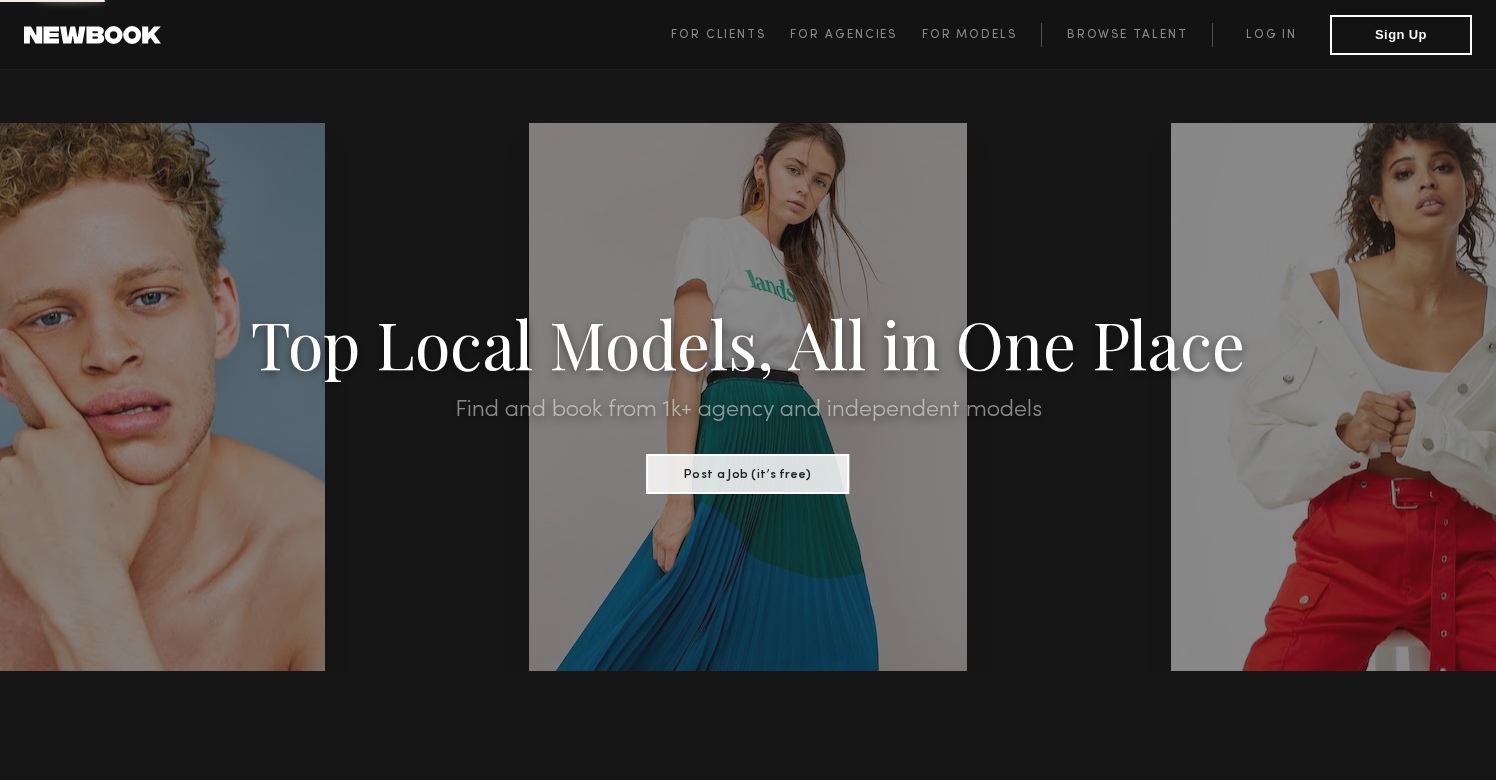 scroll, scrollTop: 0, scrollLeft: 0, axis: both 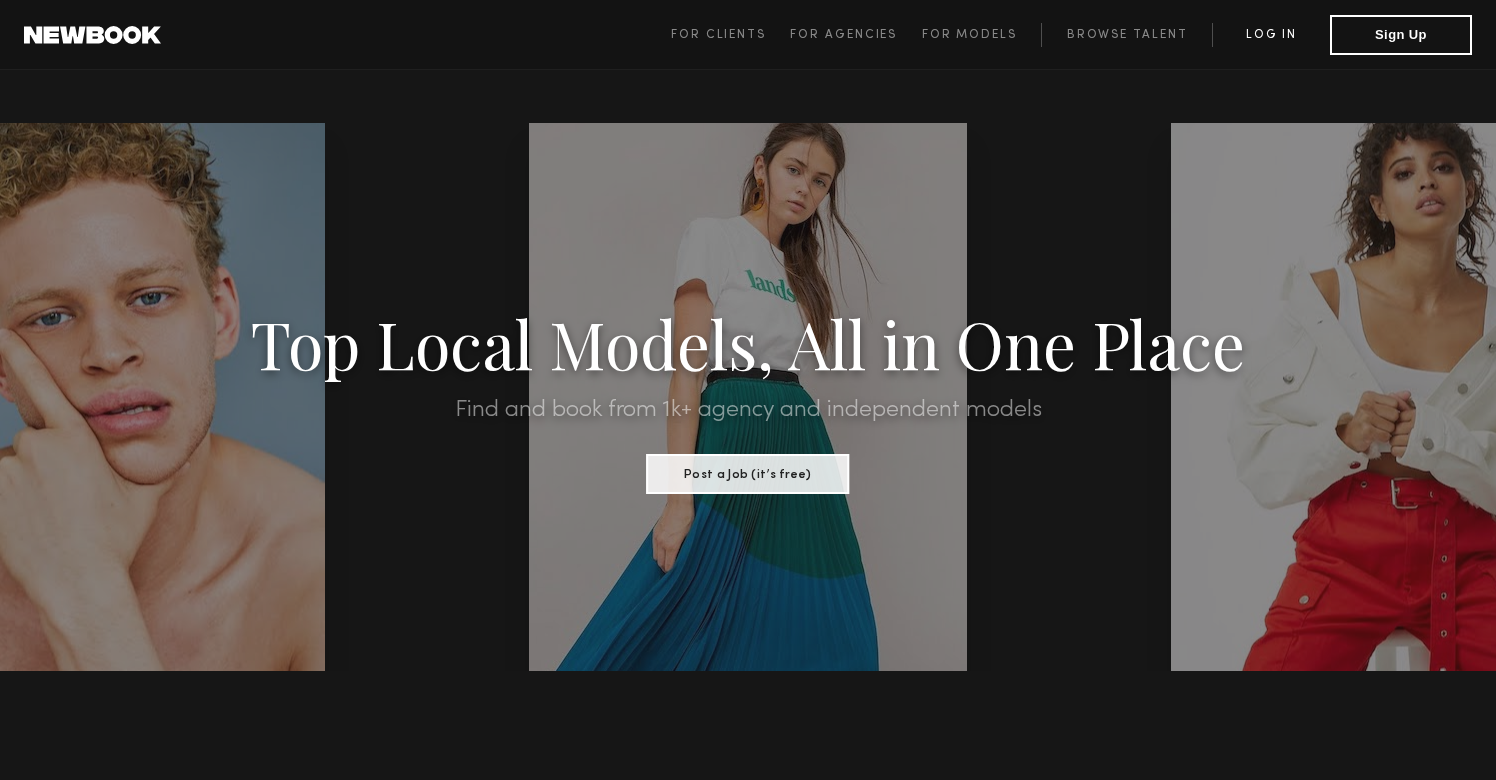 click on "Log in" 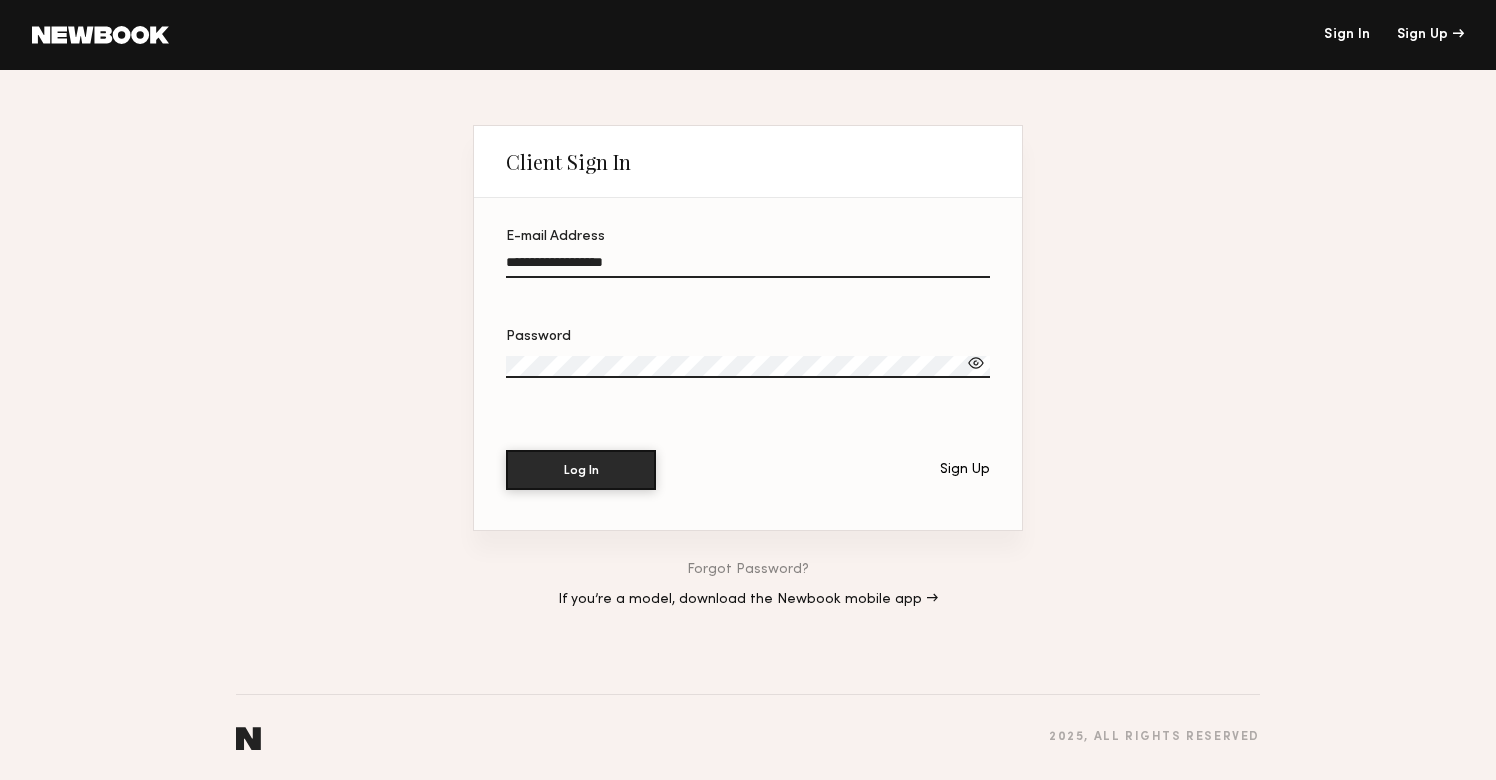 click 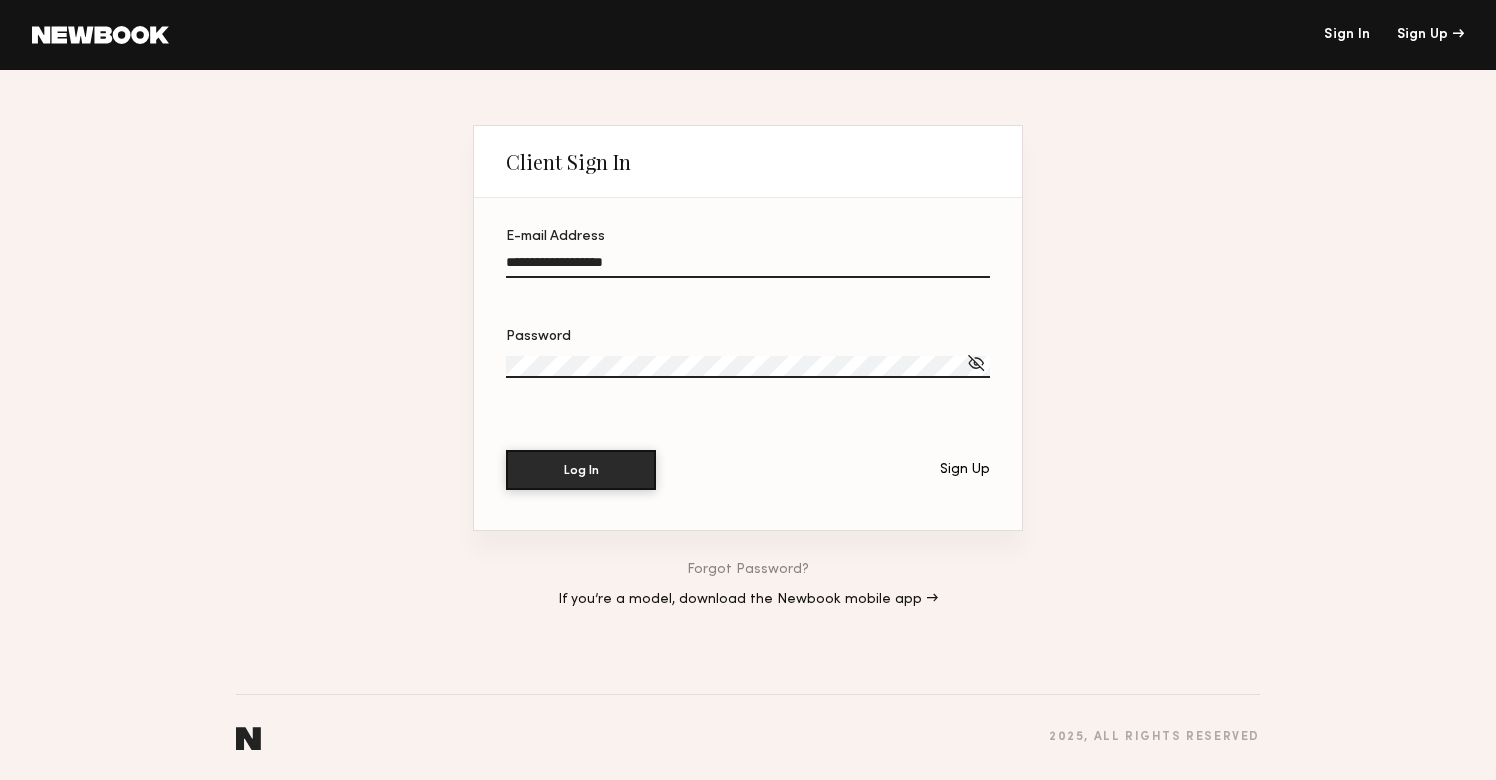 click 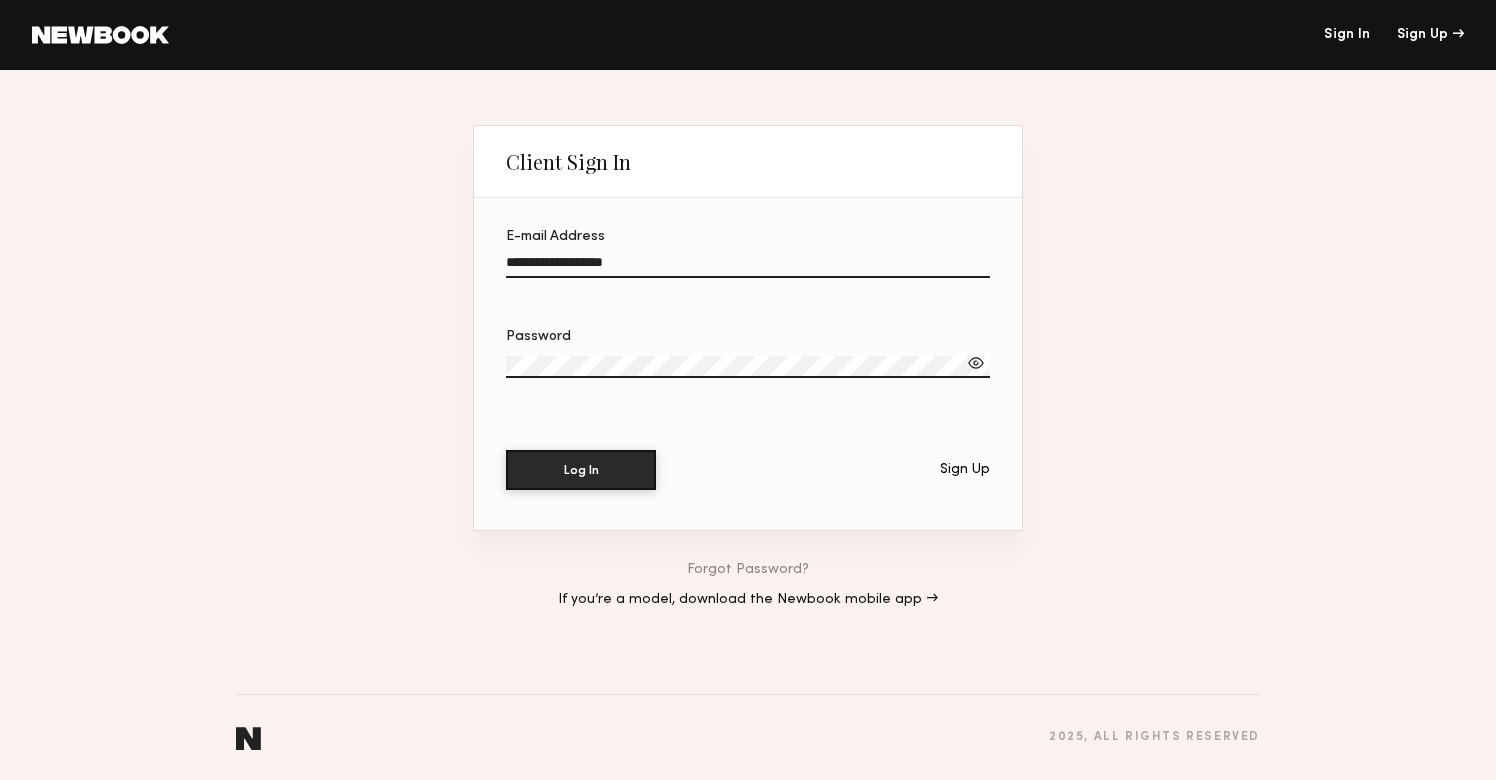 click on "Sign In Sign Up" 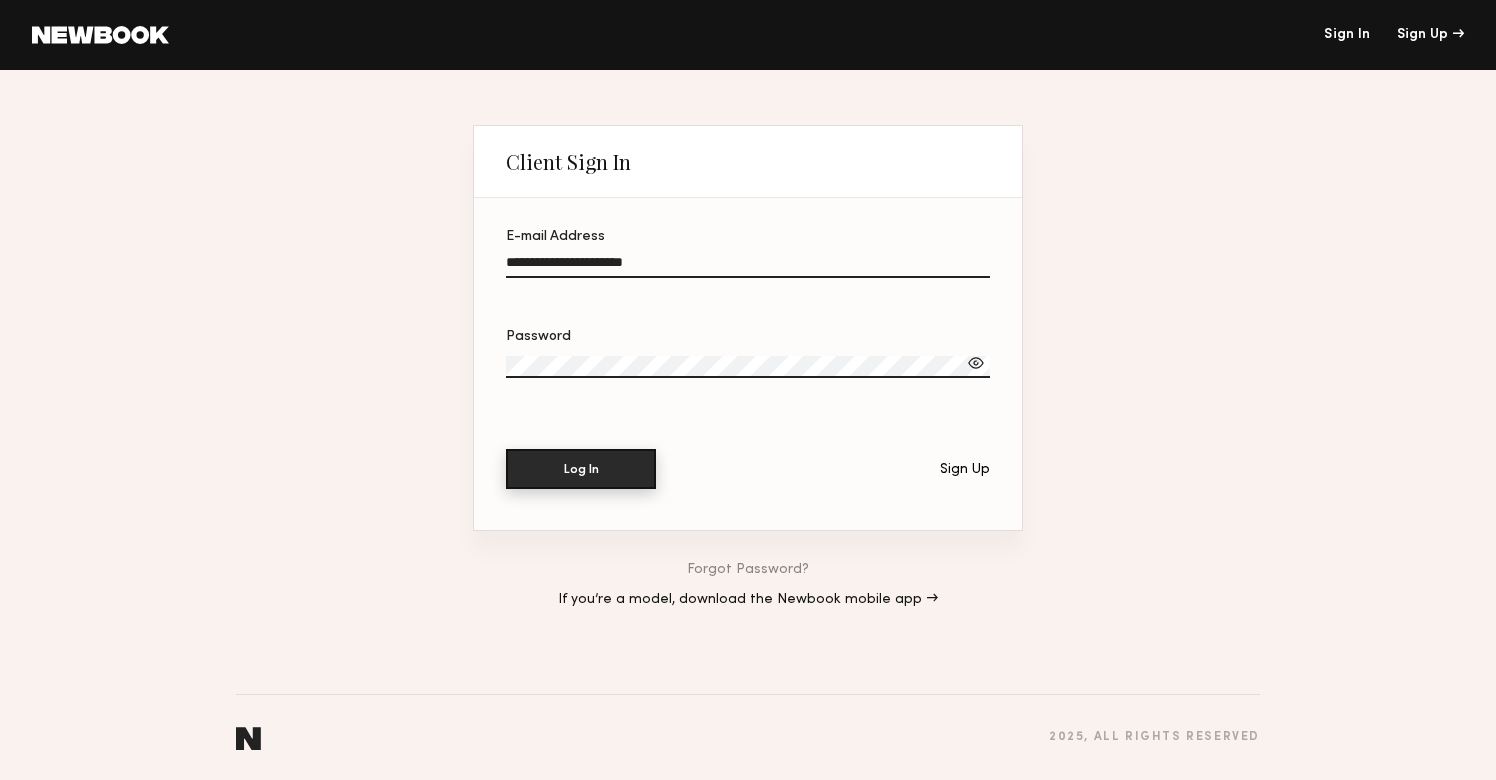 click on "Log In" 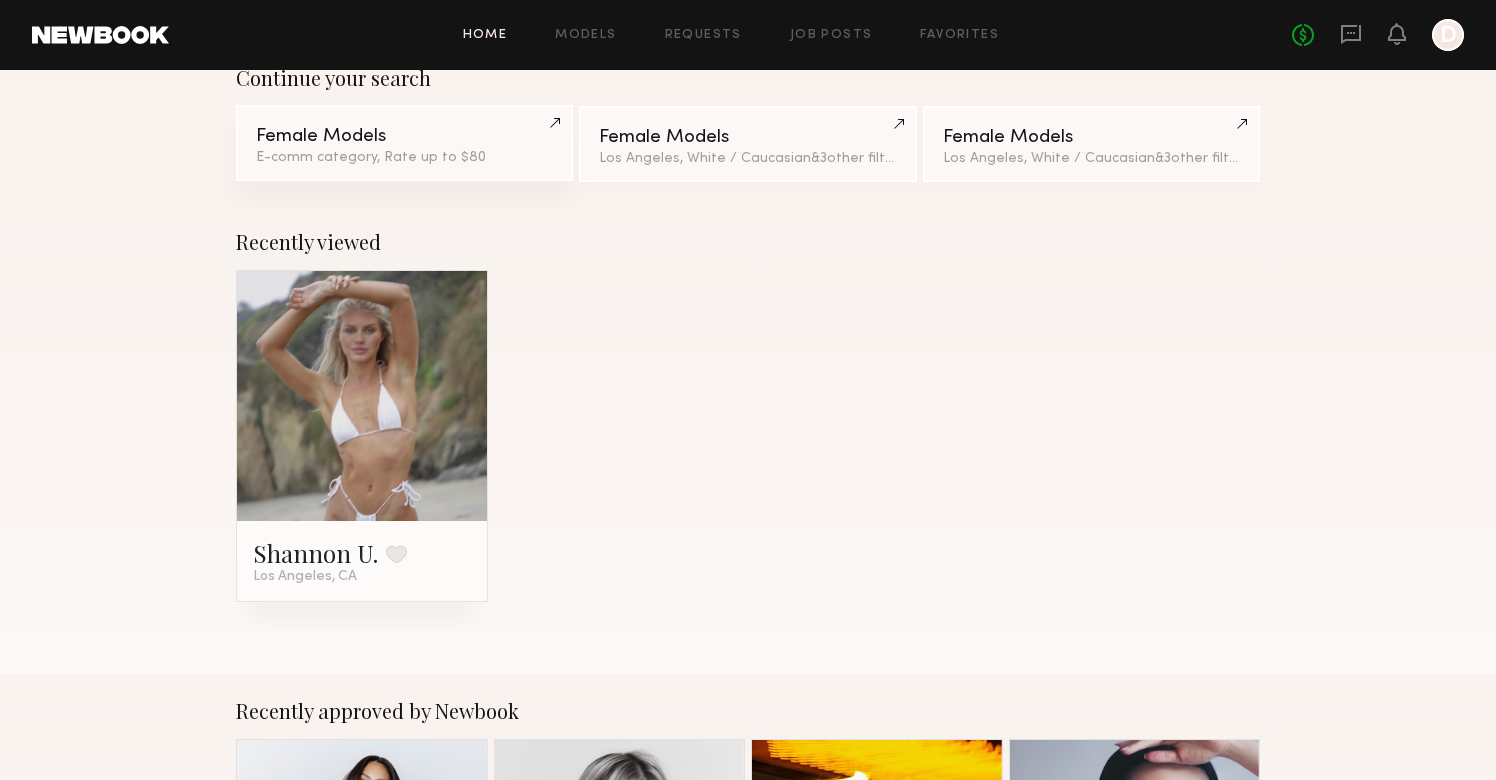 scroll, scrollTop: 0, scrollLeft: 0, axis: both 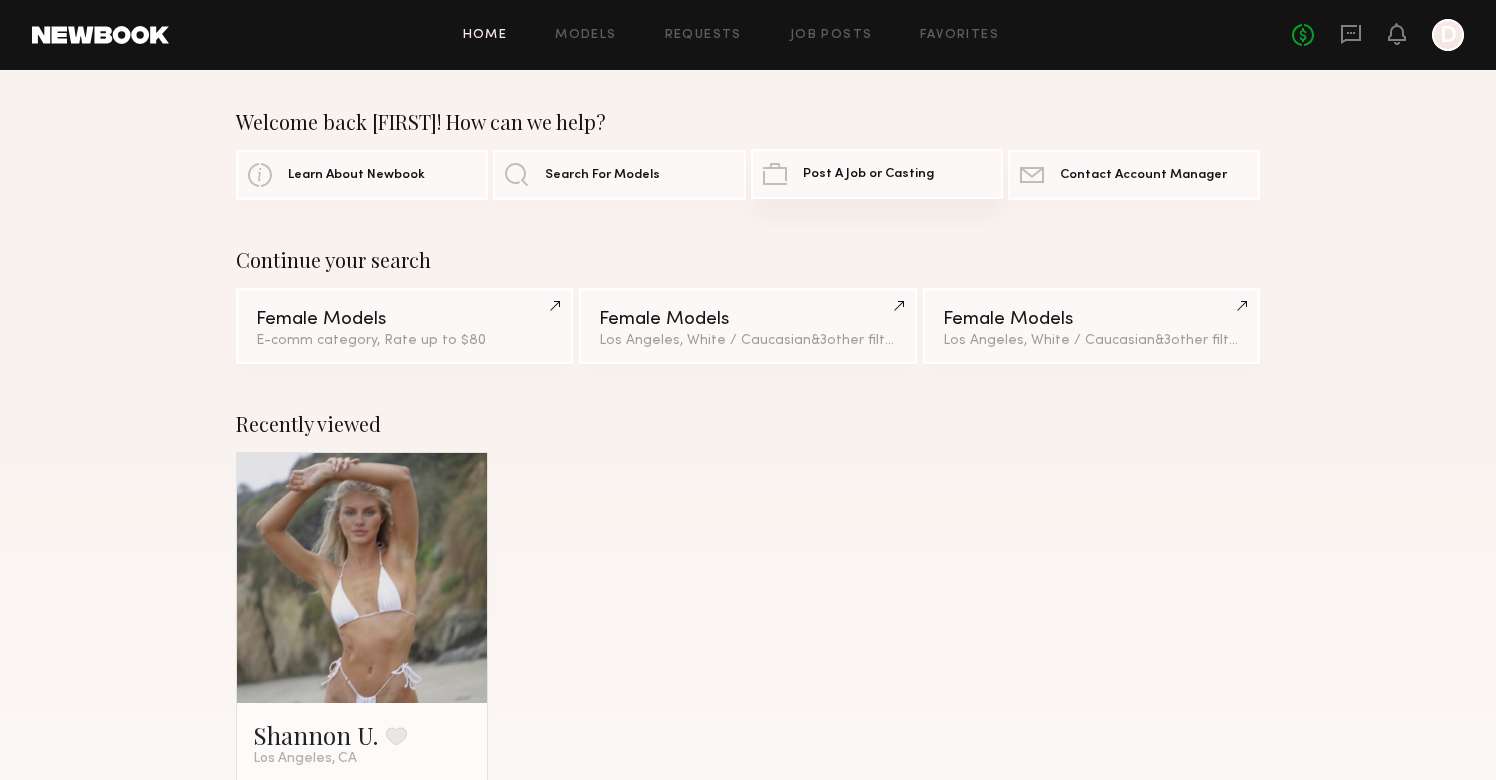 click on "Post A Job or Casting" 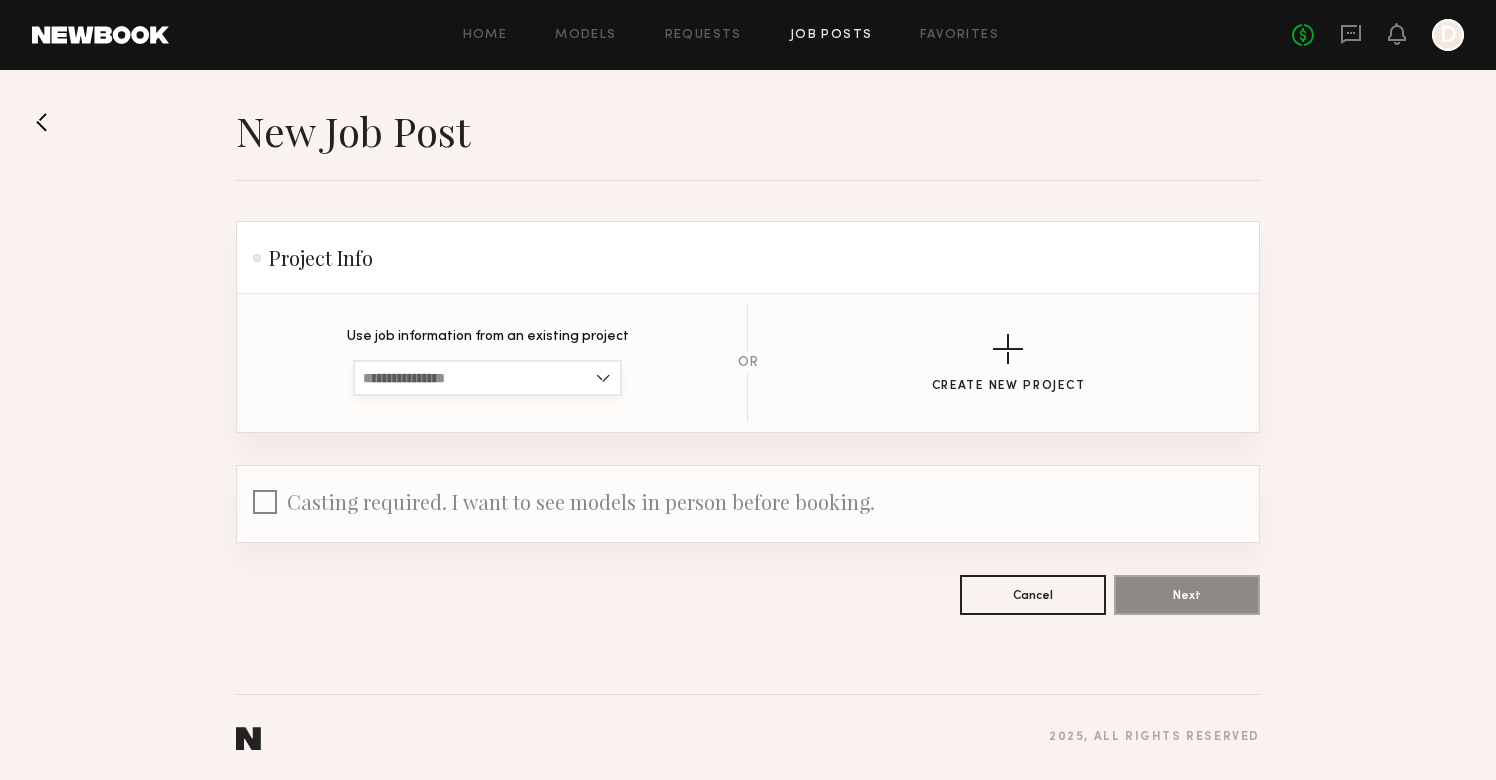 click at bounding box center (487, 378) 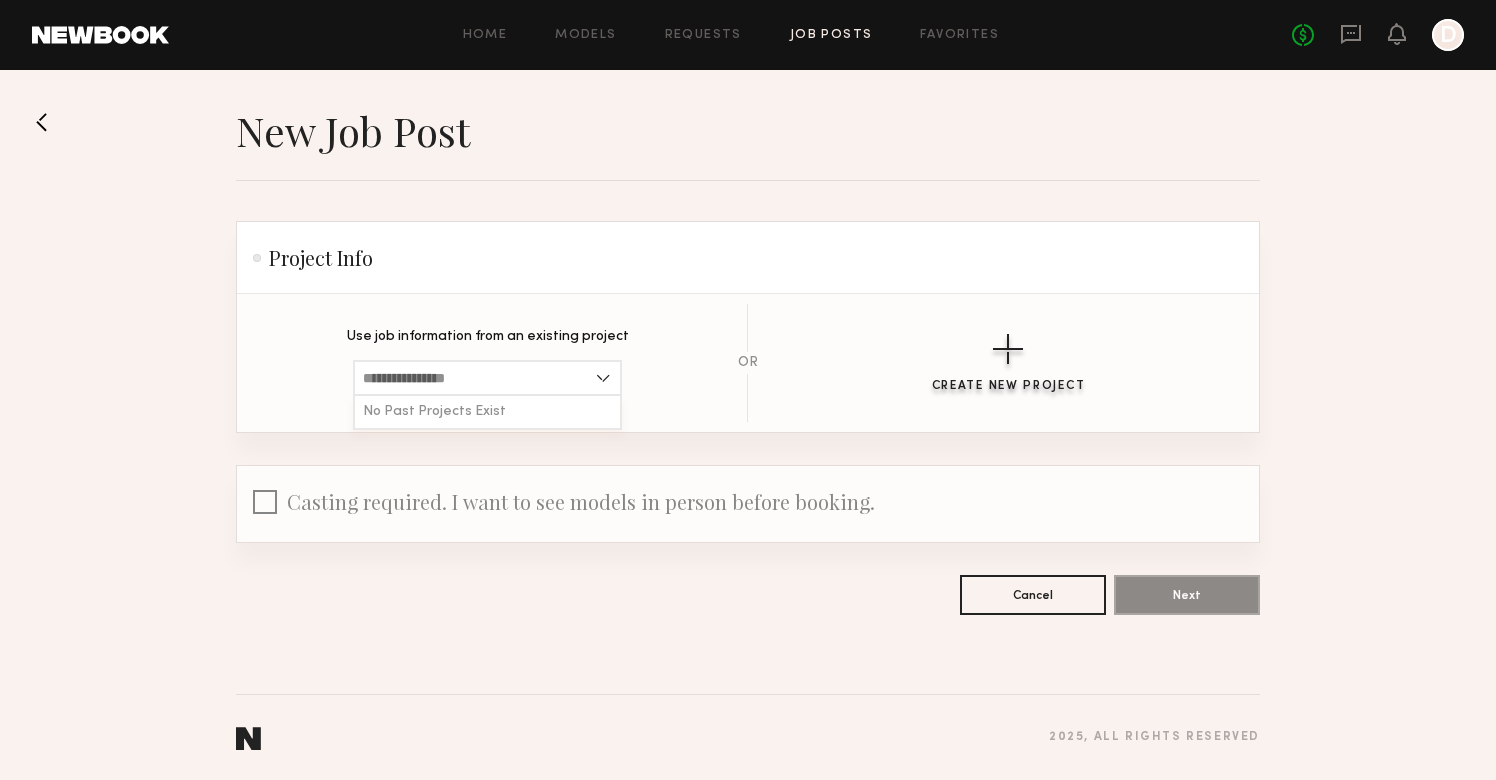 click on "Create New Project" 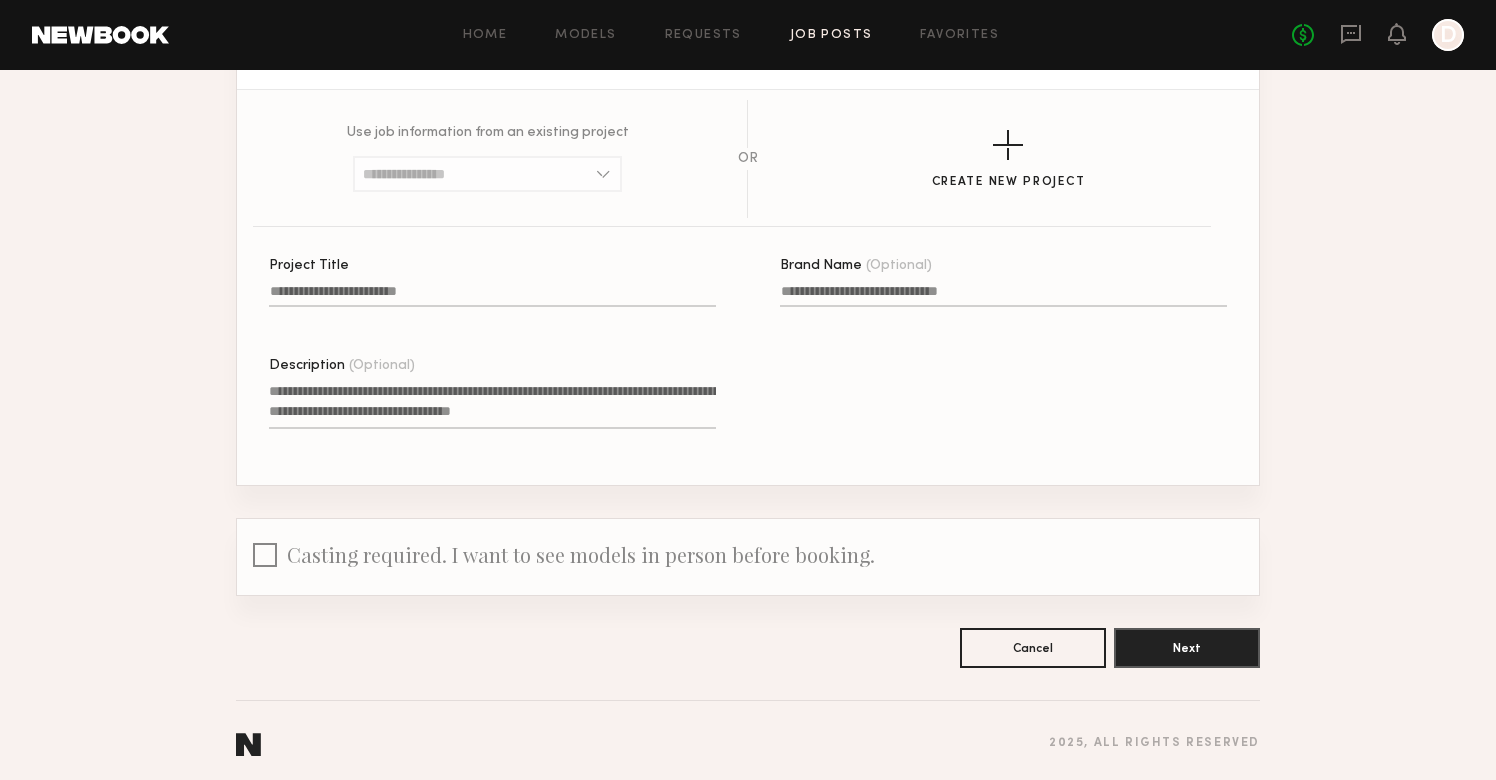 scroll, scrollTop: 206, scrollLeft: 0, axis: vertical 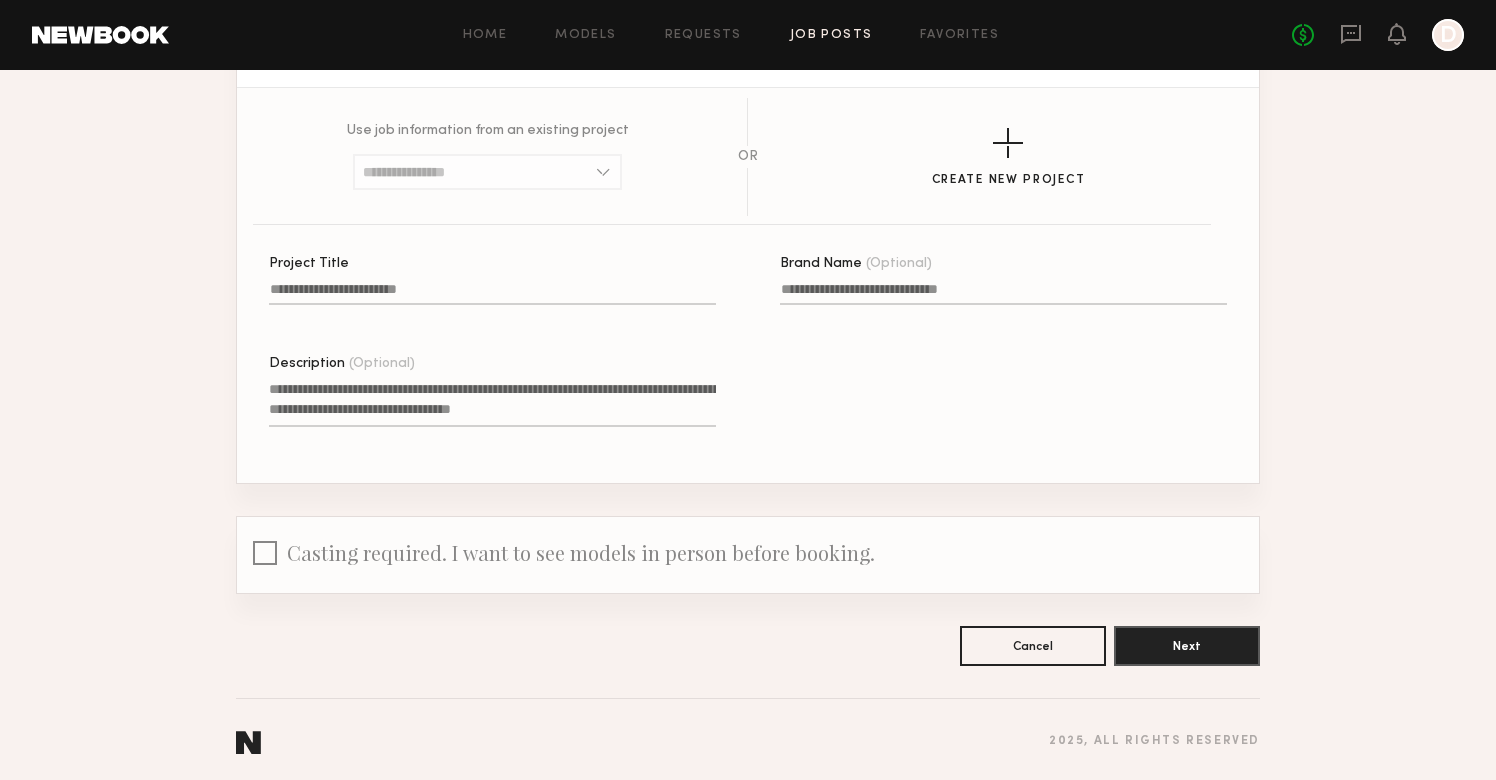 click on "Project Title" 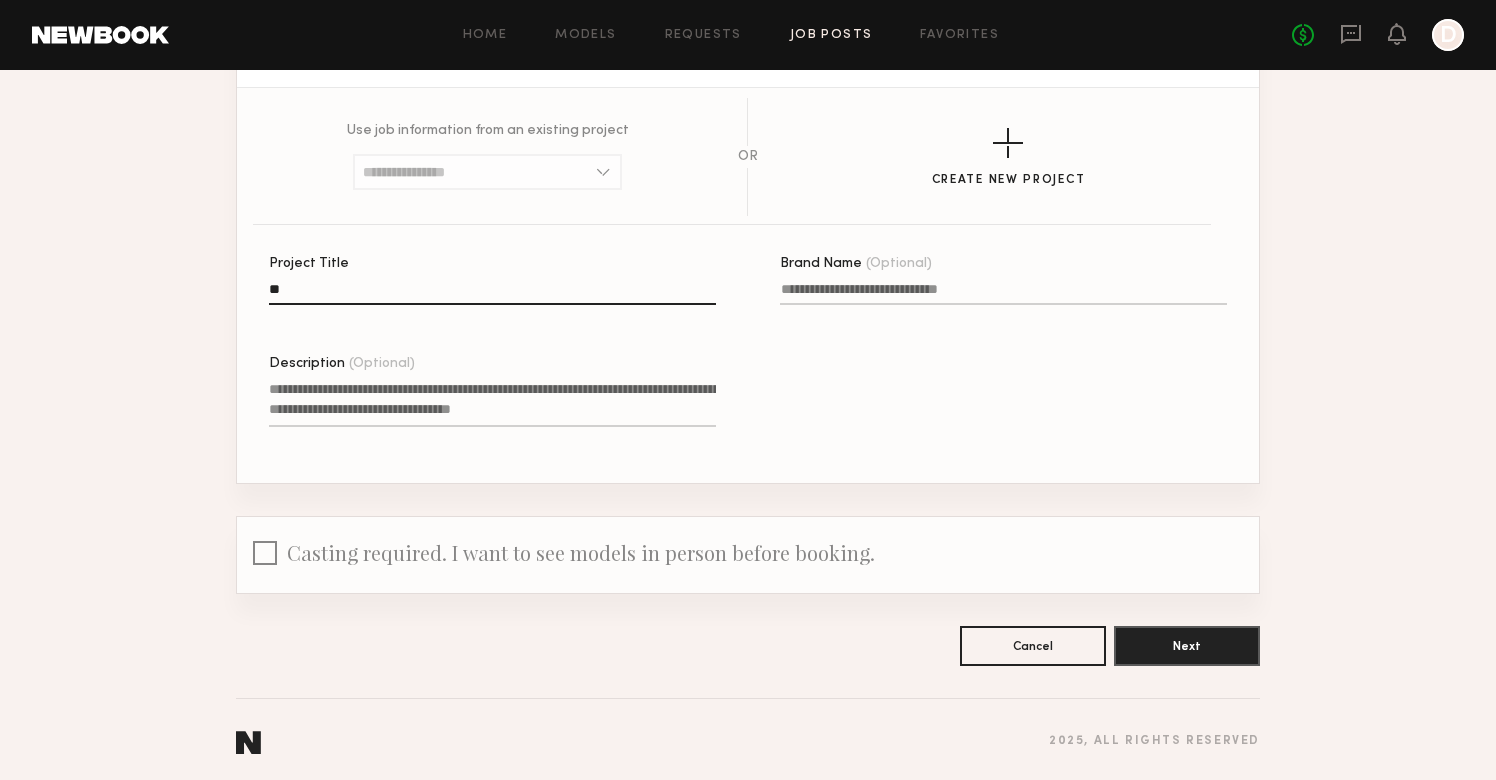 type on "*" 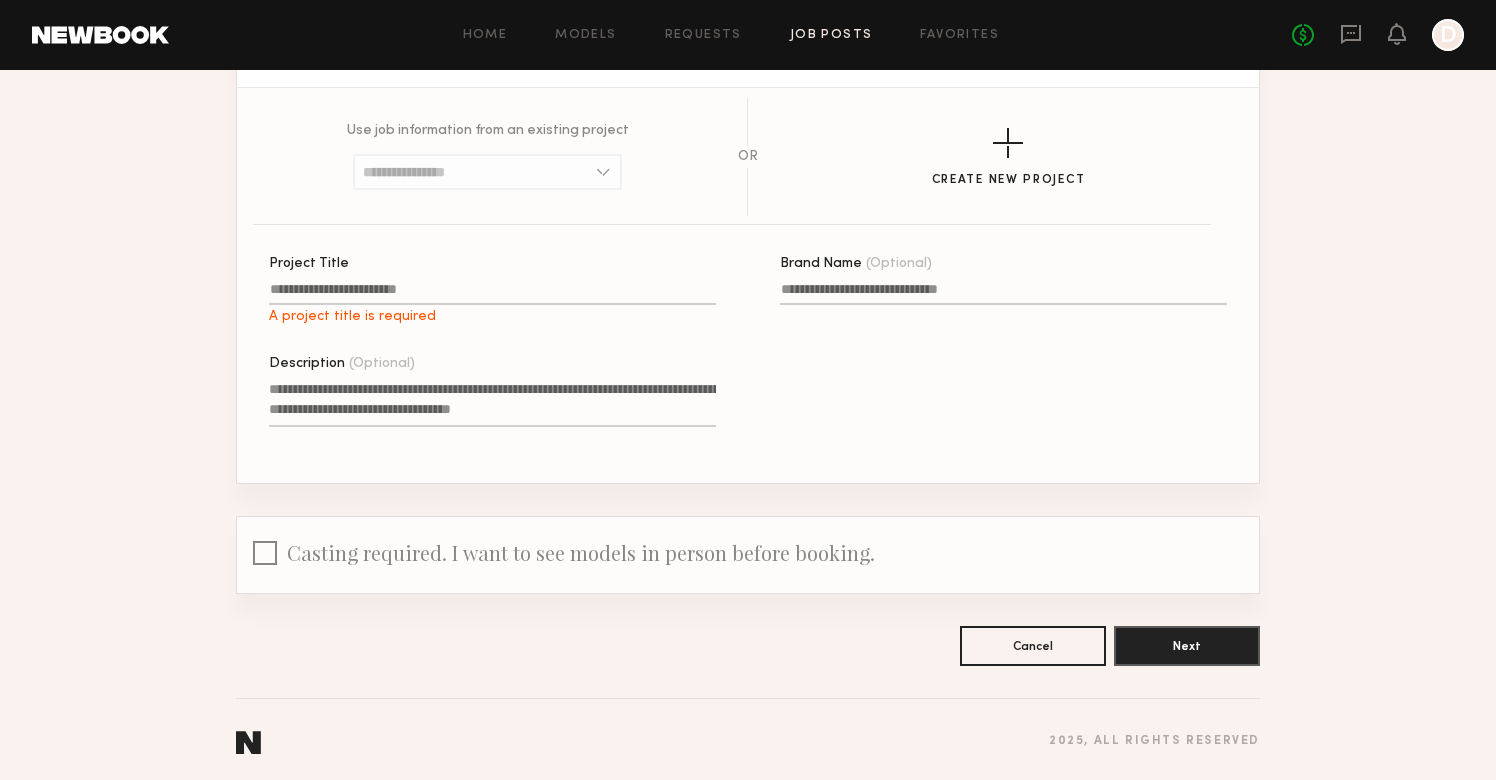 type on "*" 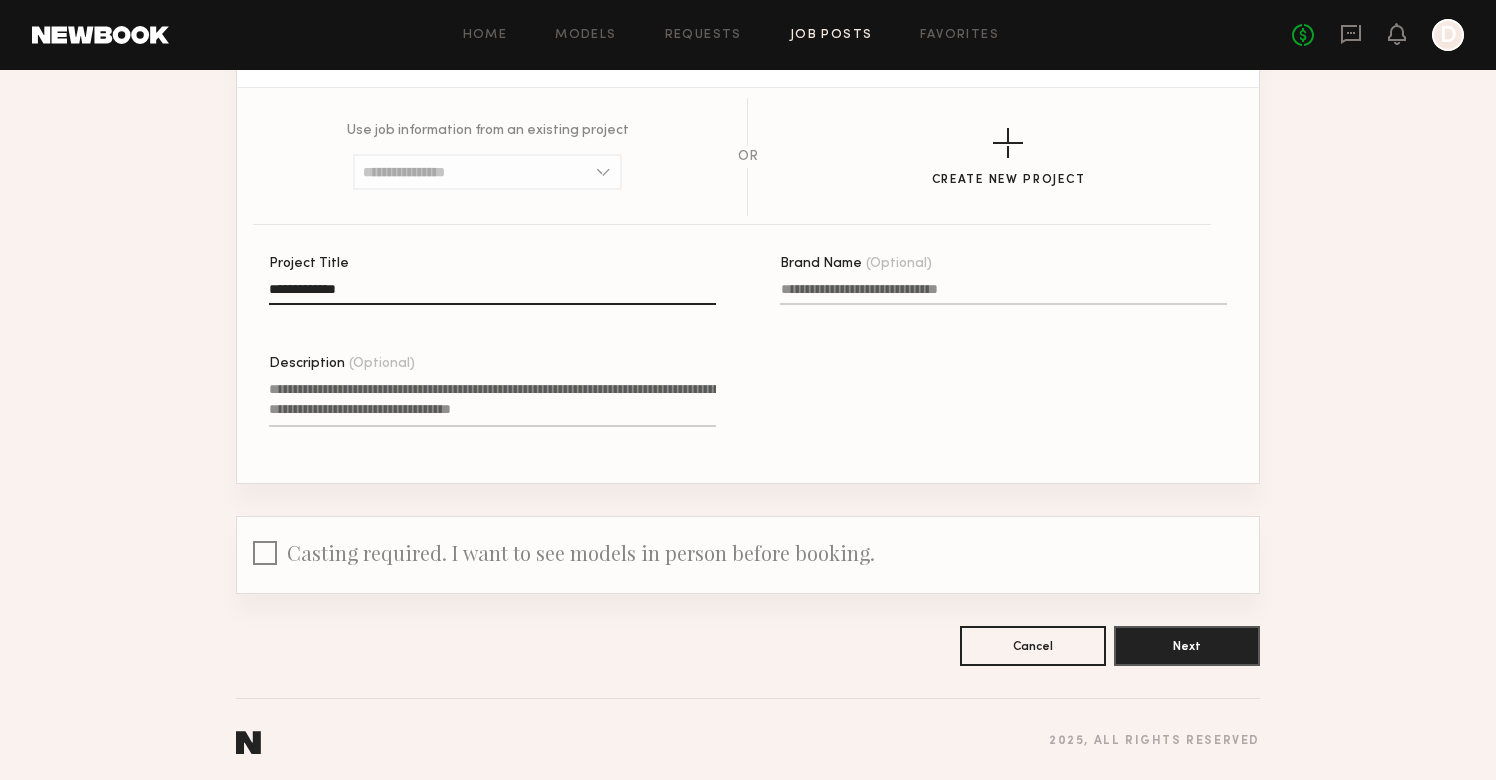 type on "**********" 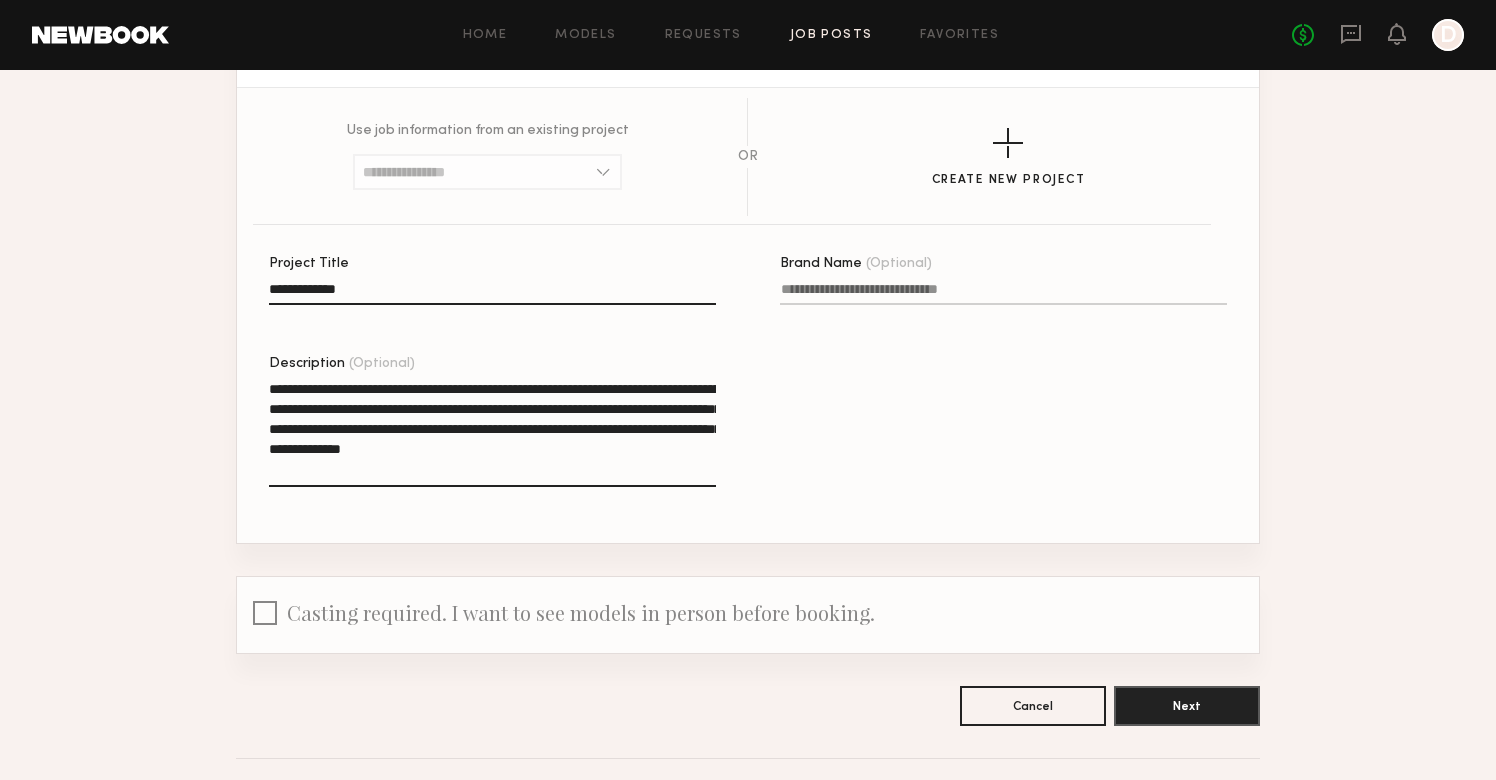 click on "**********" 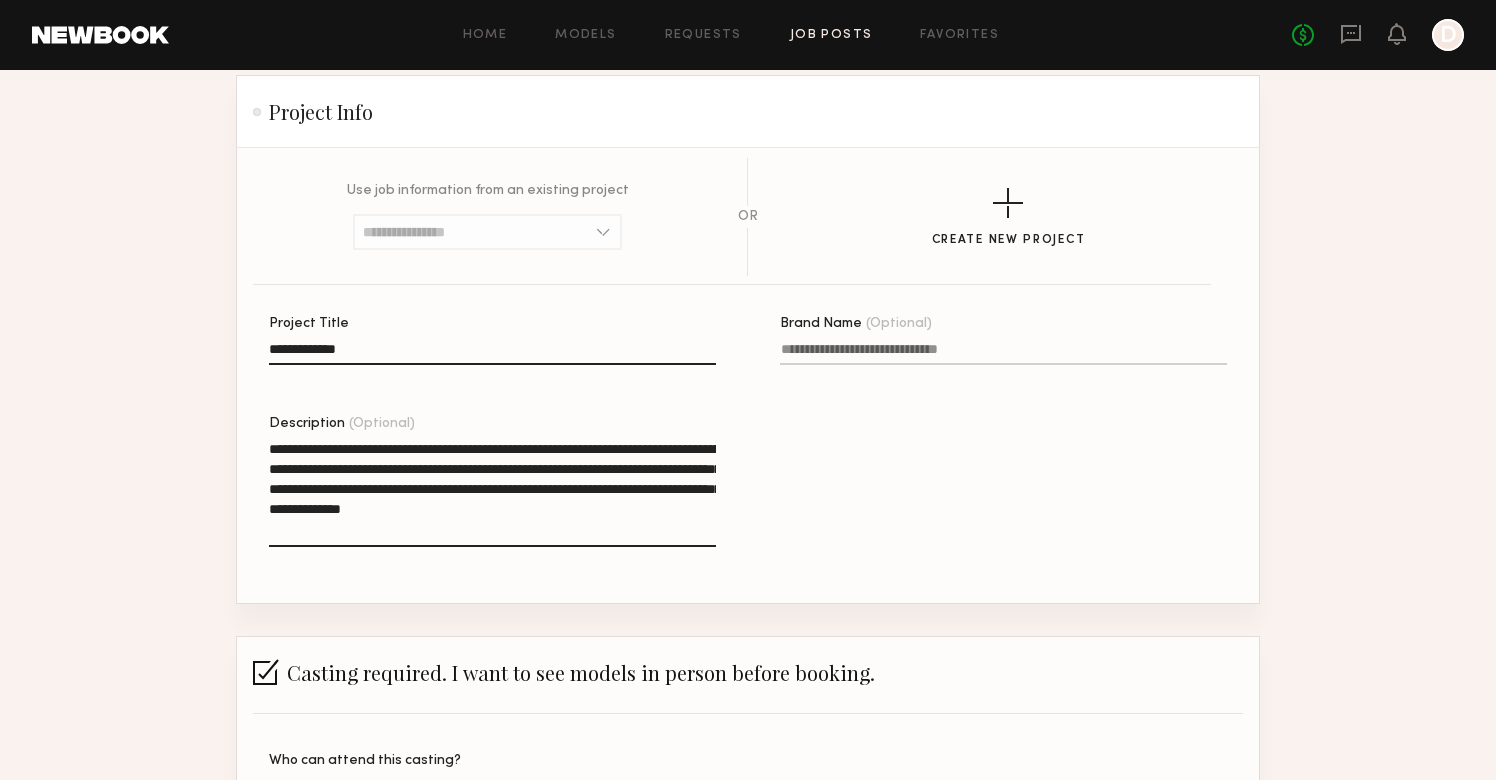 scroll, scrollTop: 130, scrollLeft: 0, axis: vertical 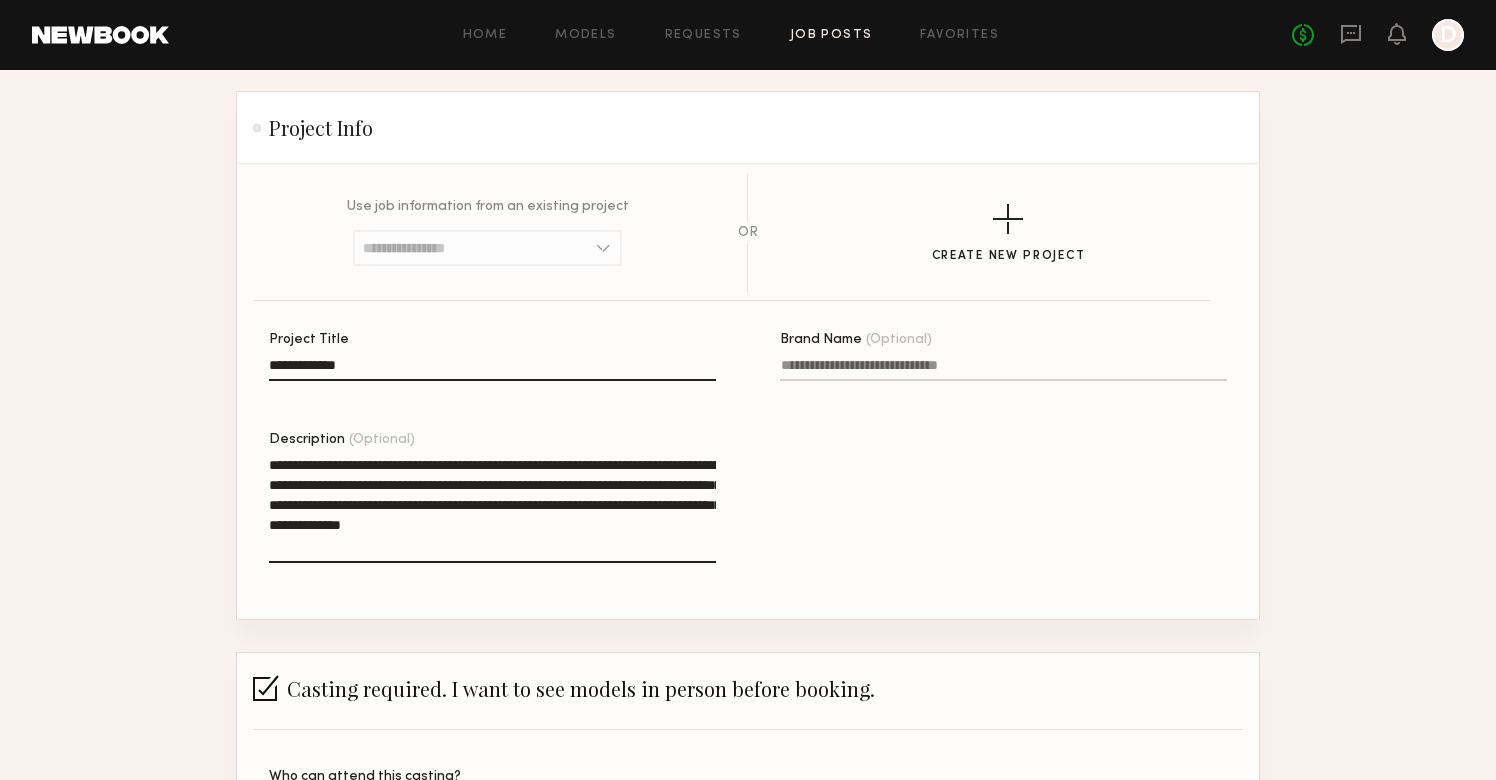 click on "**********" 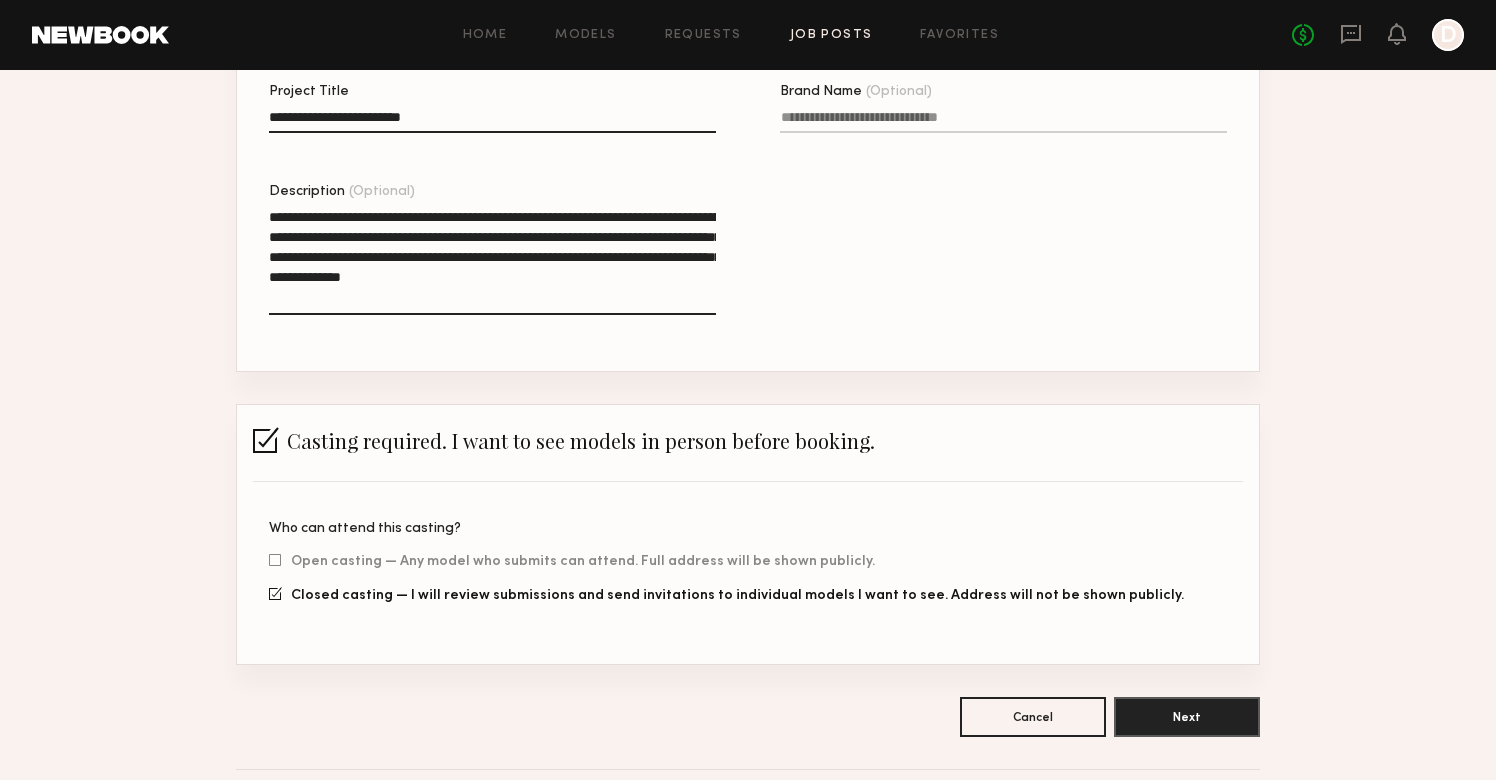scroll, scrollTop: 463, scrollLeft: 0, axis: vertical 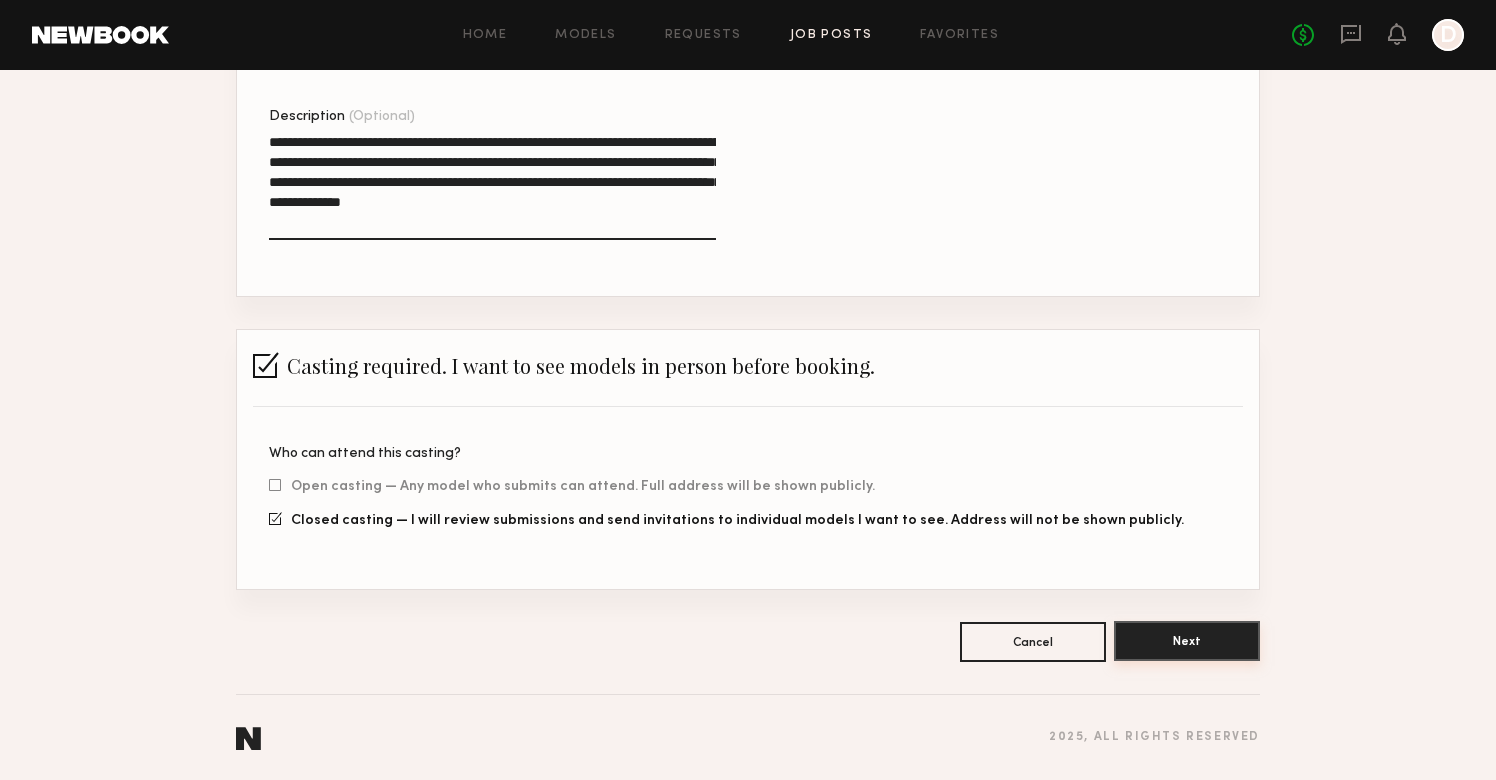 type on "**********" 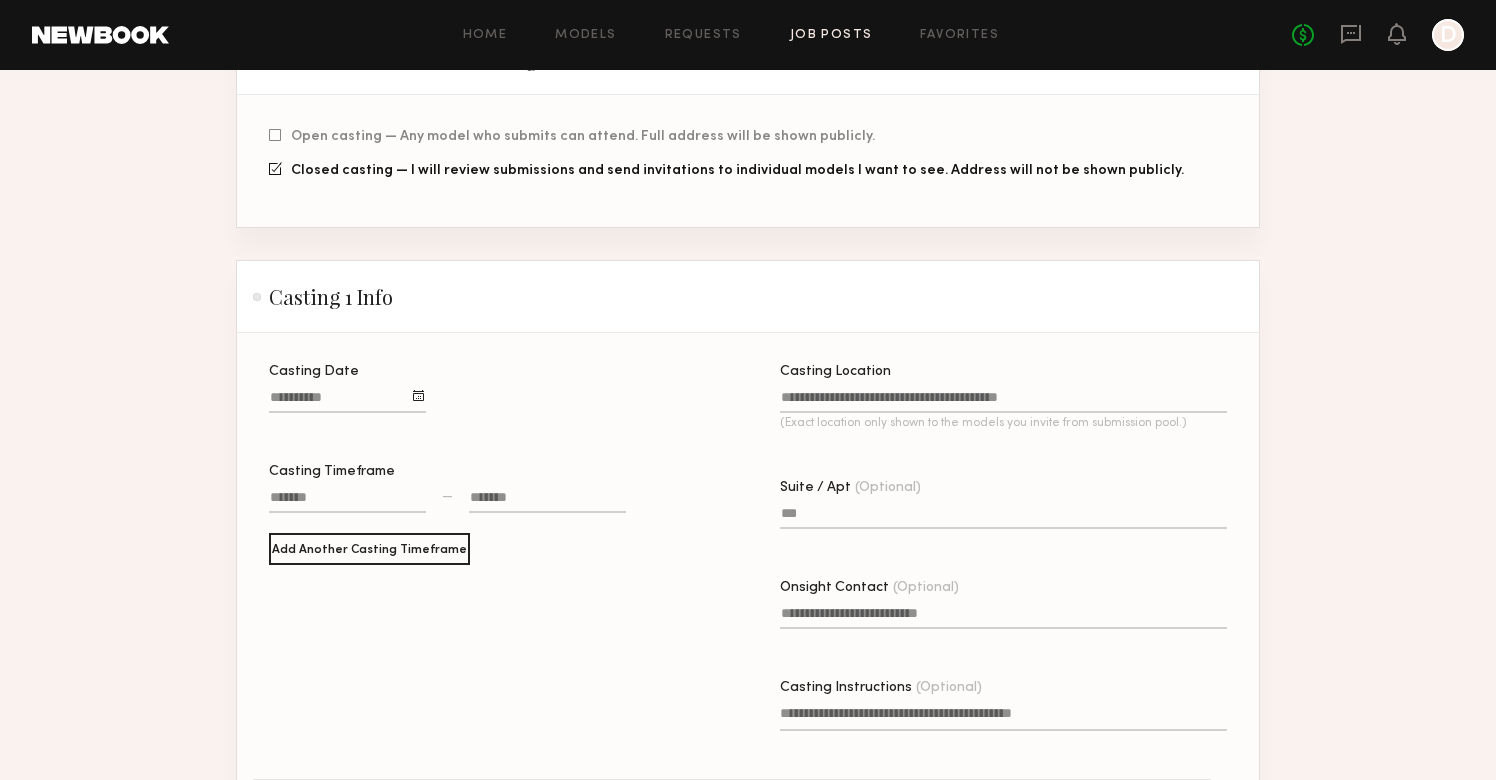 scroll, scrollTop: 574, scrollLeft: 0, axis: vertical 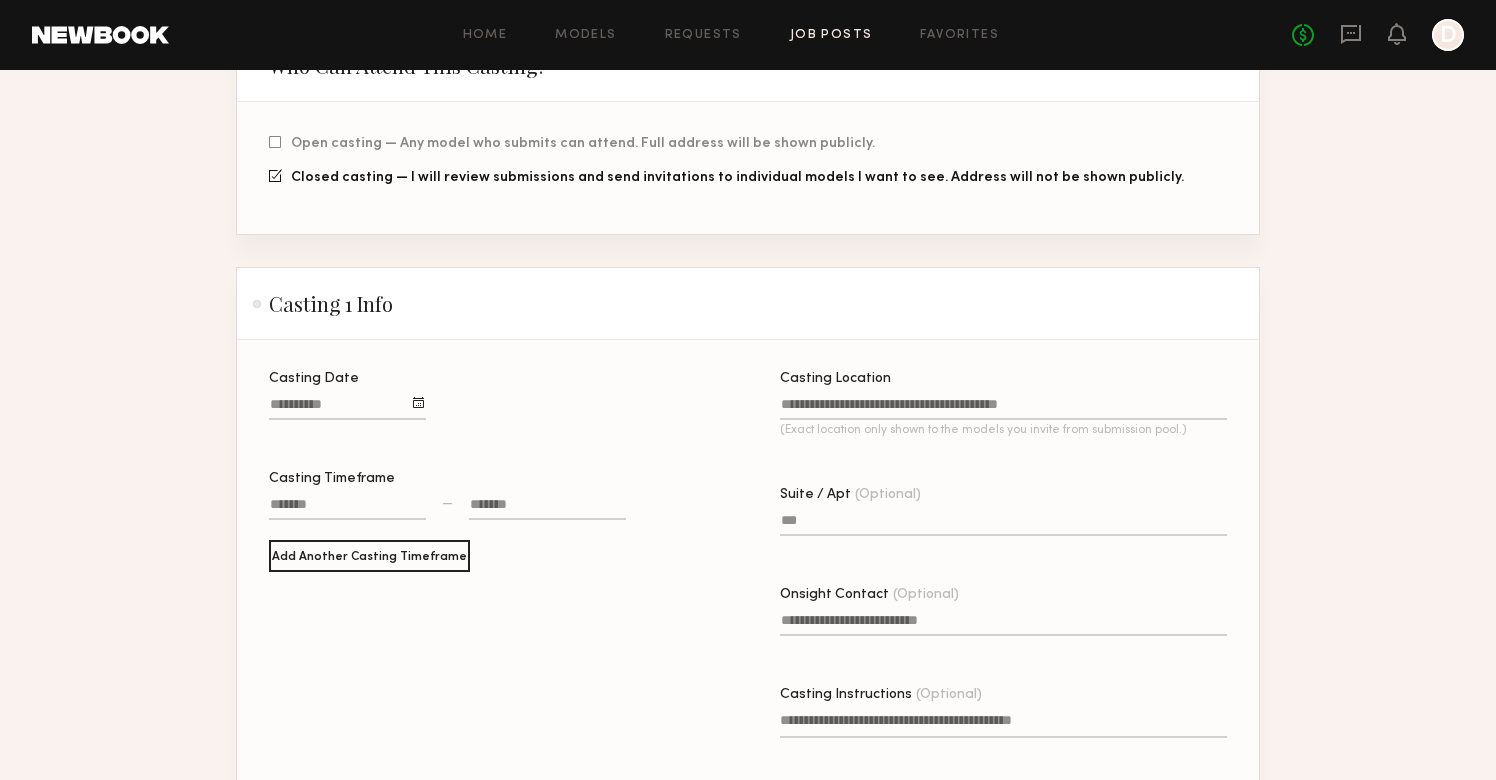 click 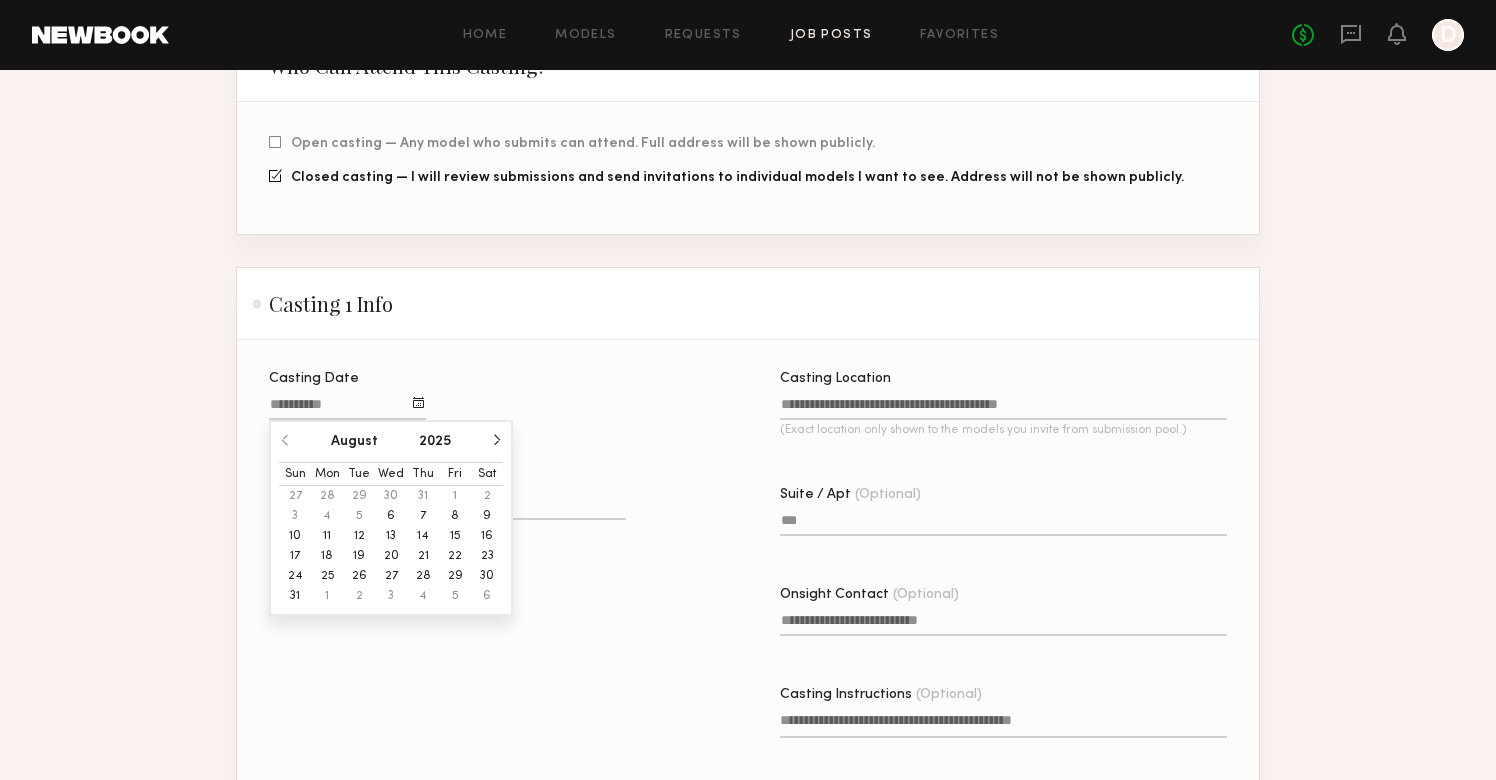 click on "9" 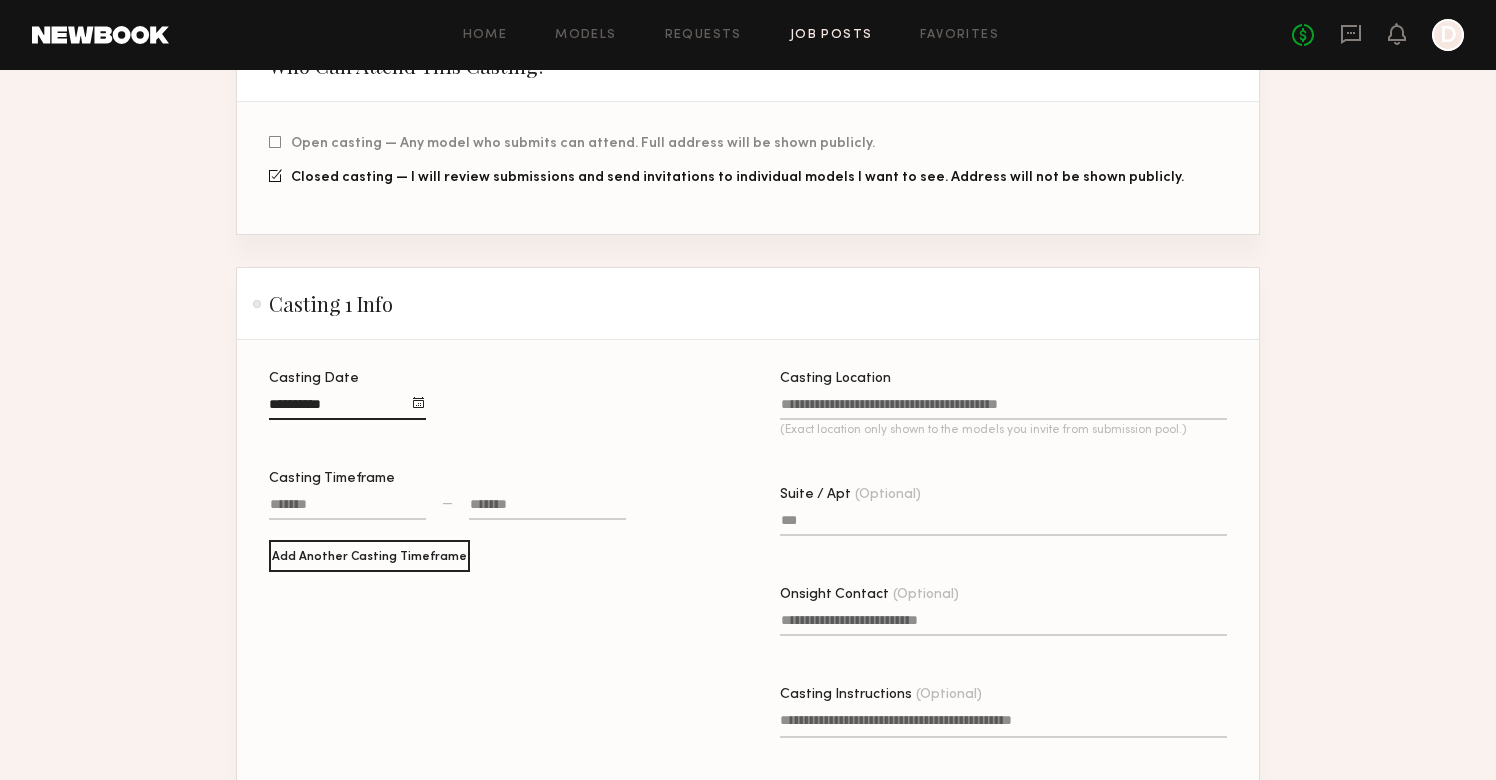click 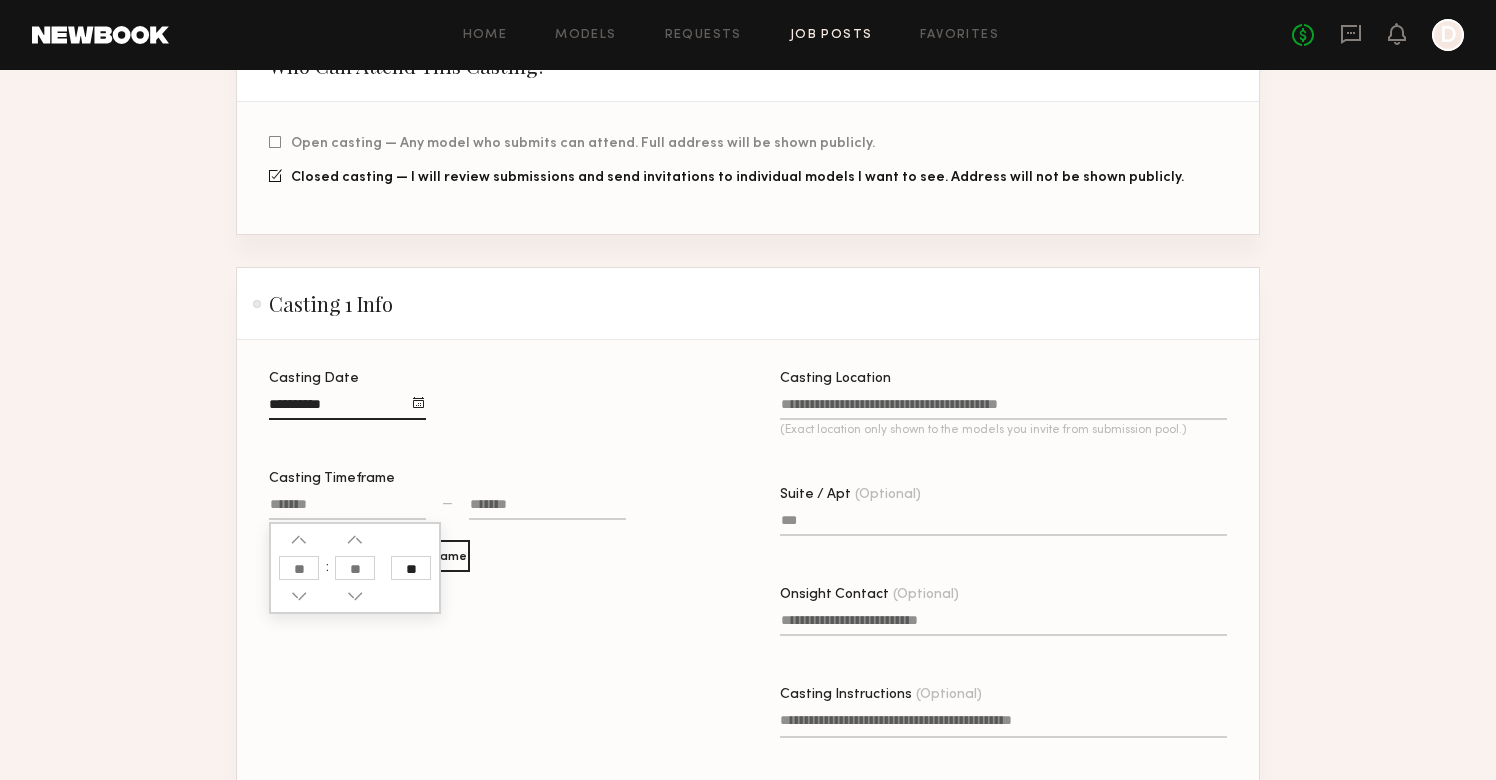 click 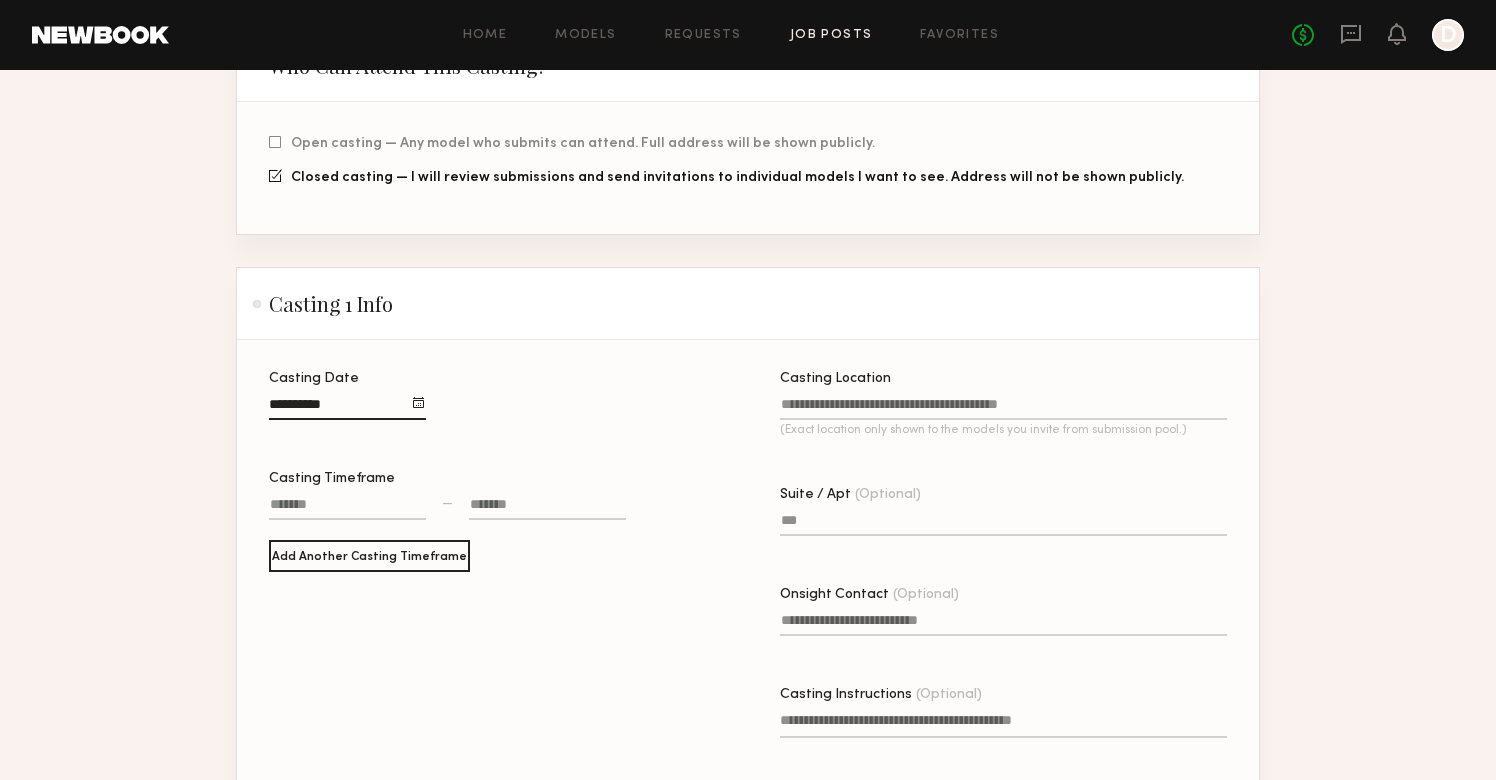 click 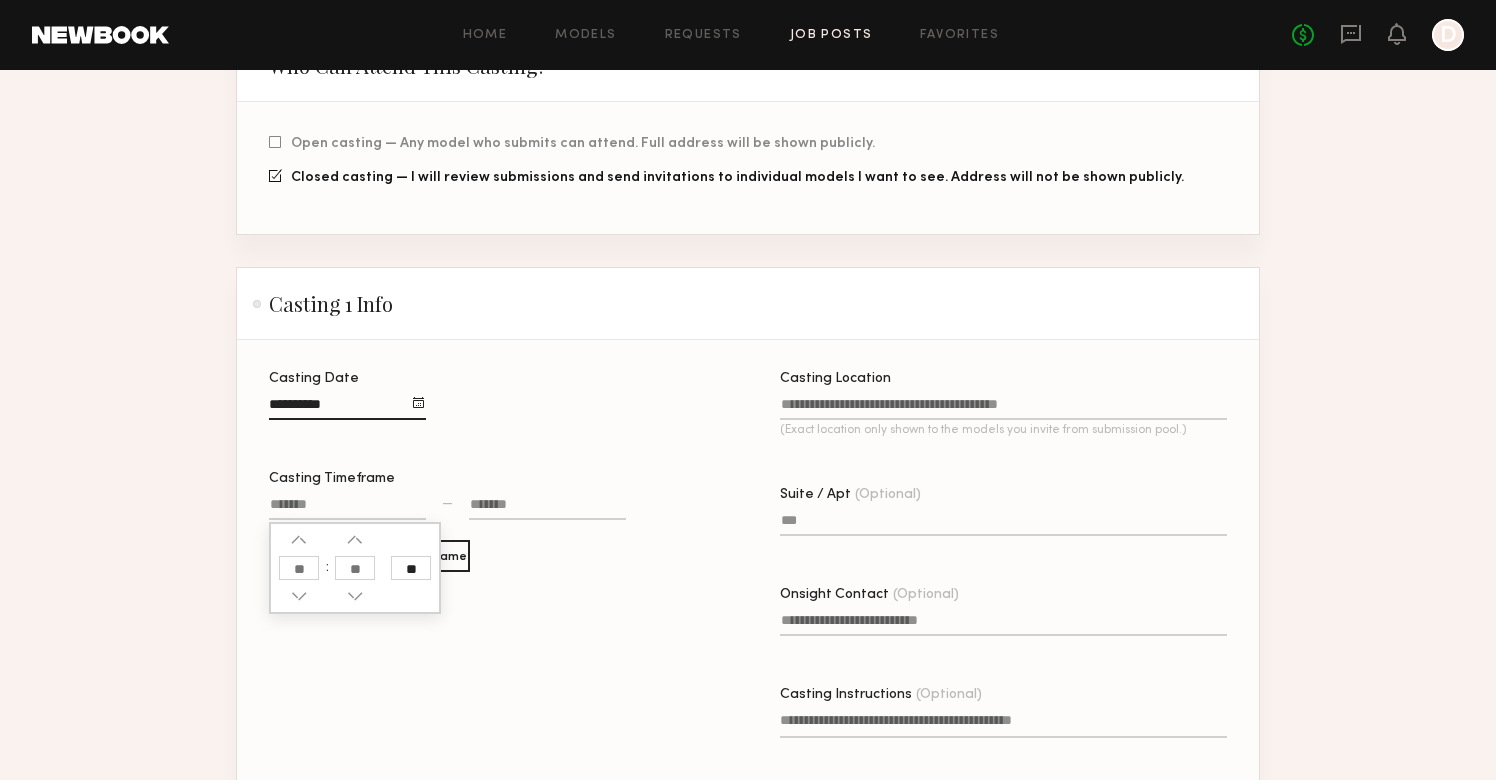 click 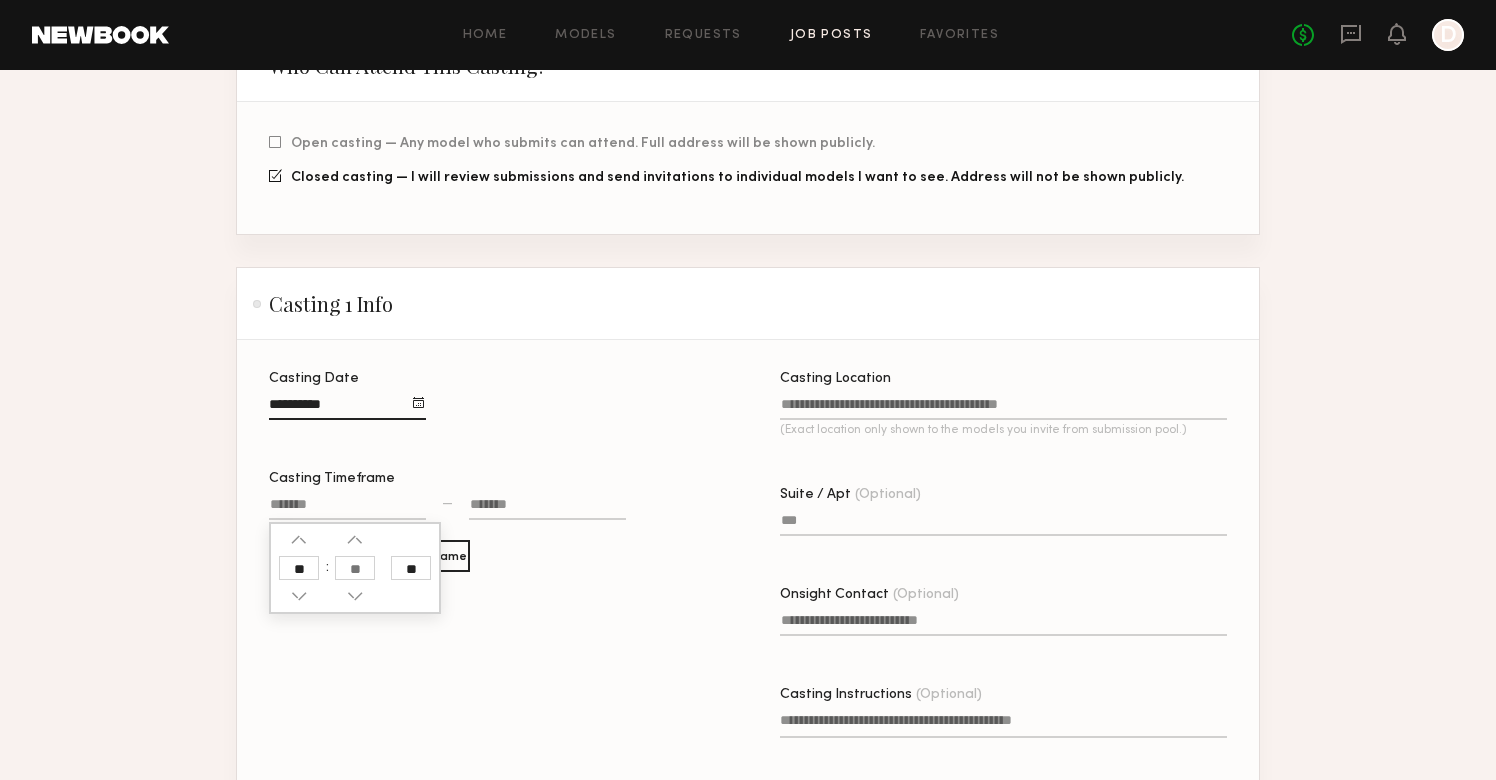 type on "**" 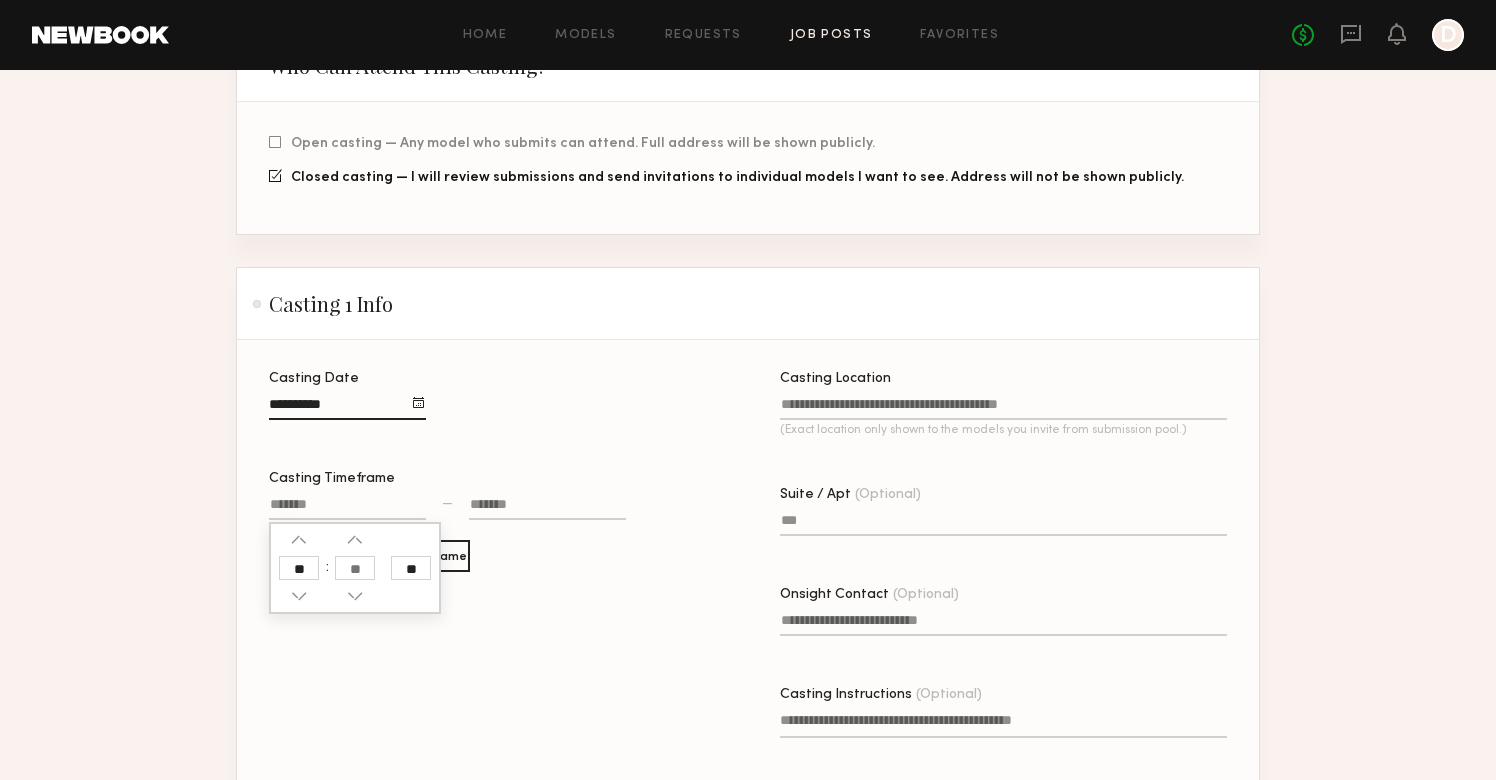 type on "********" 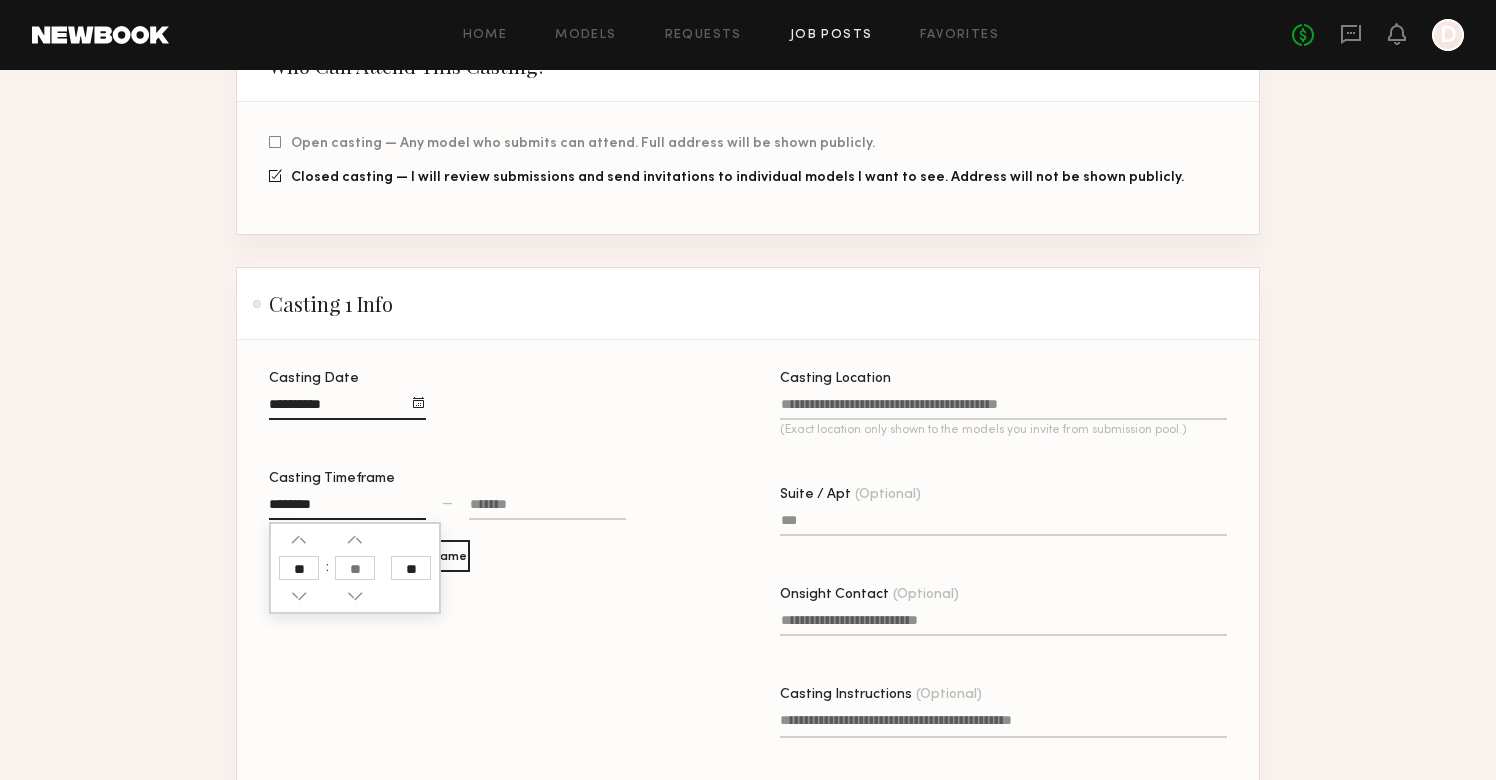 type 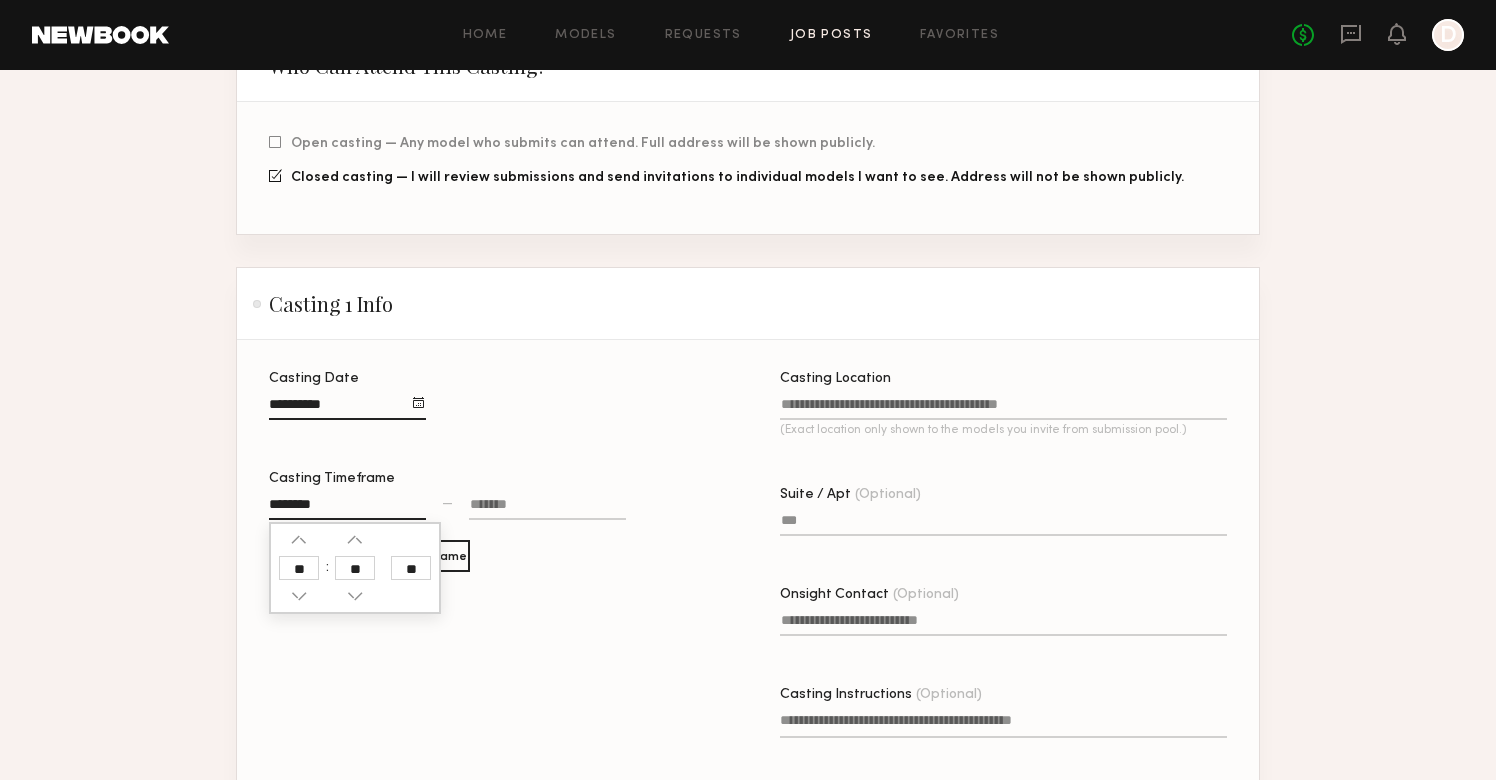 type 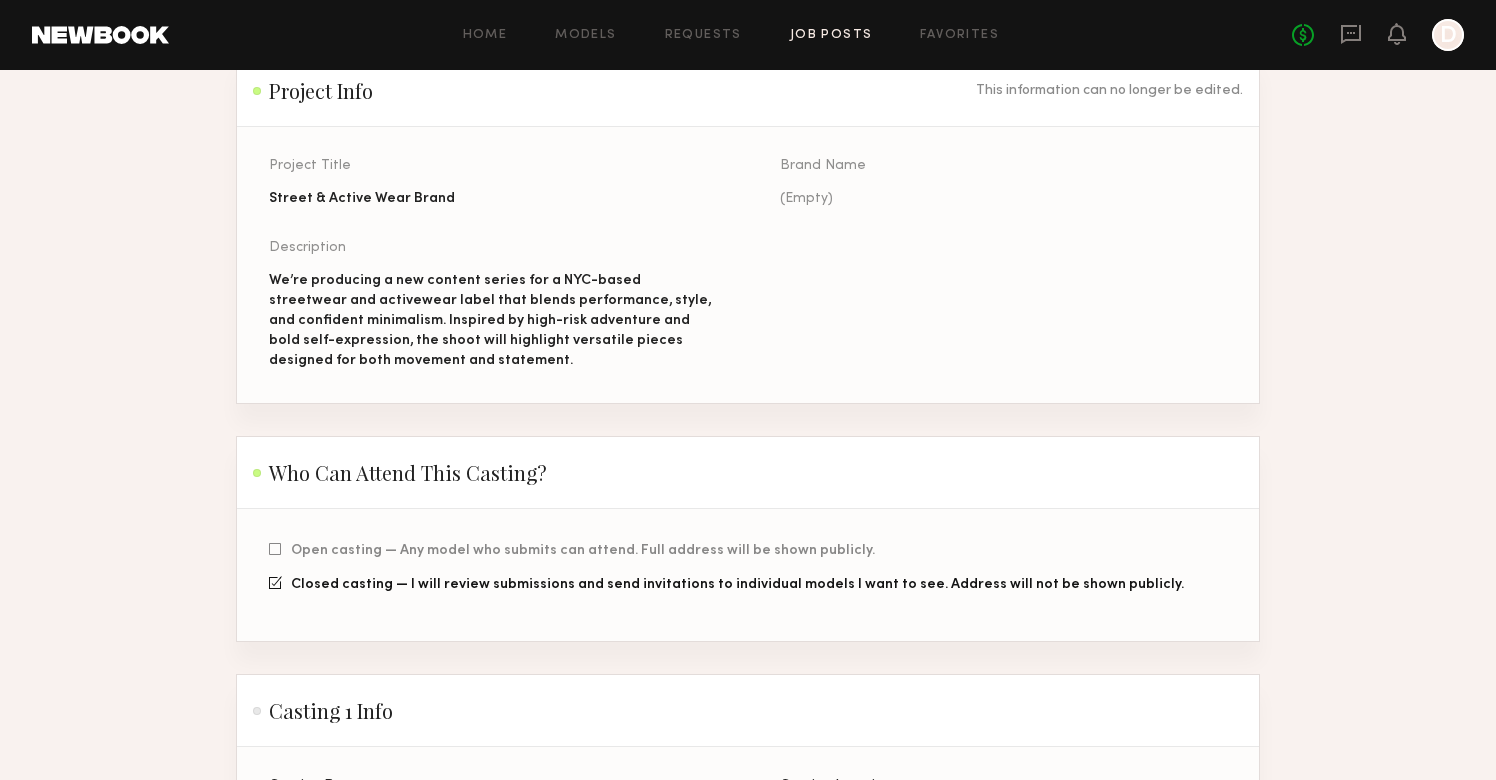 scroll, scrollTop: 157, scrollLeft: 0, axis: vertical 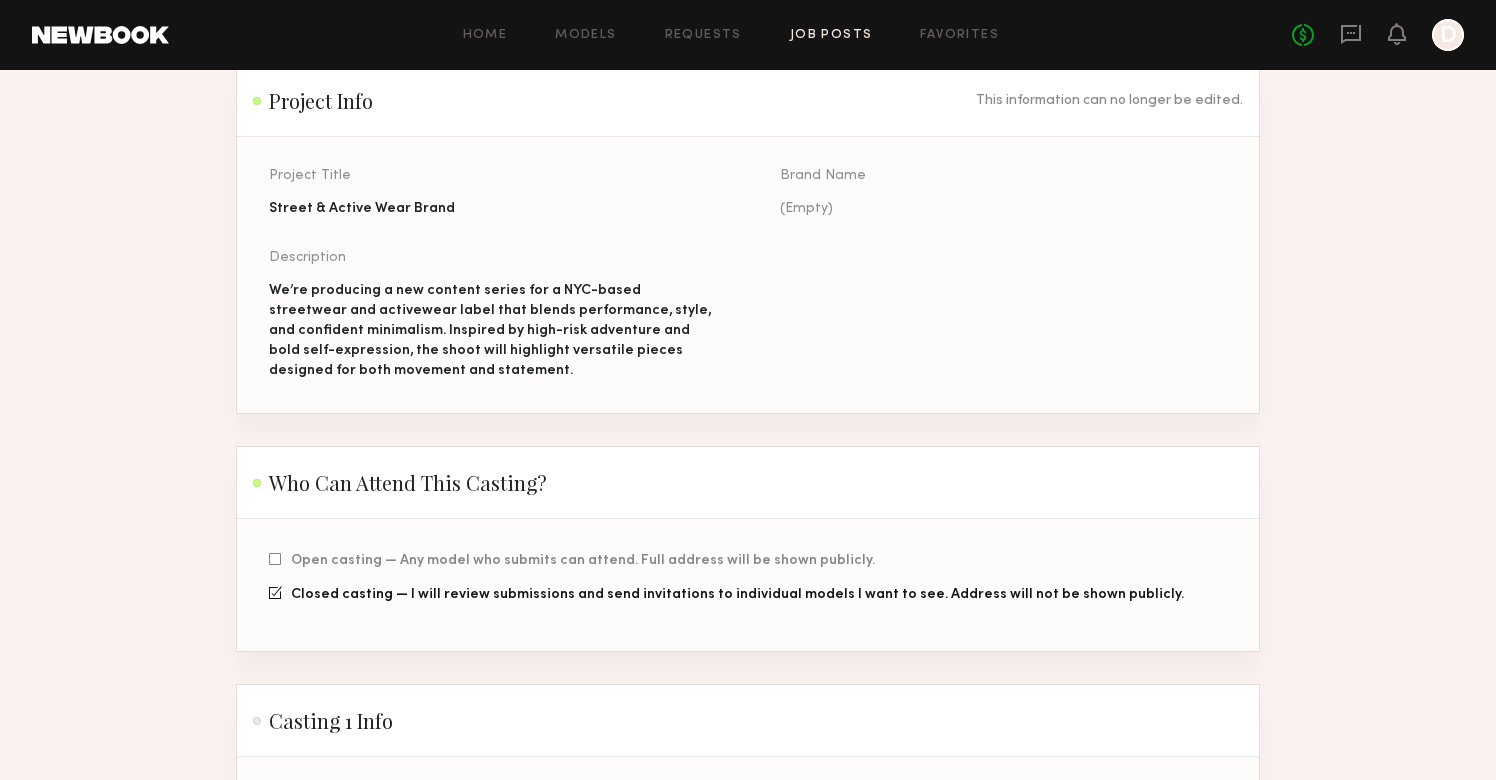 click 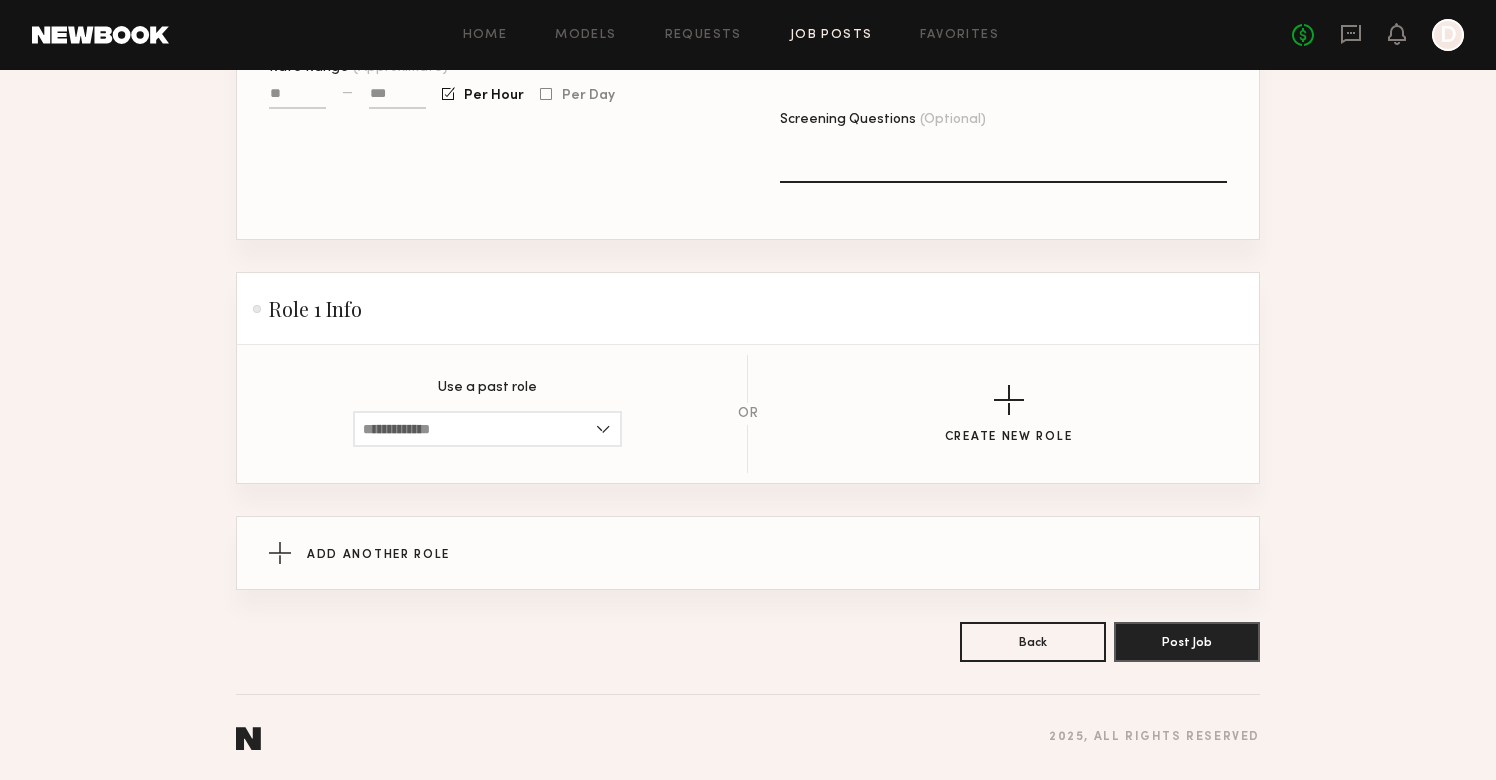 scroll, scrollTop: 1750, scrollLeft: 0, axis: vertical 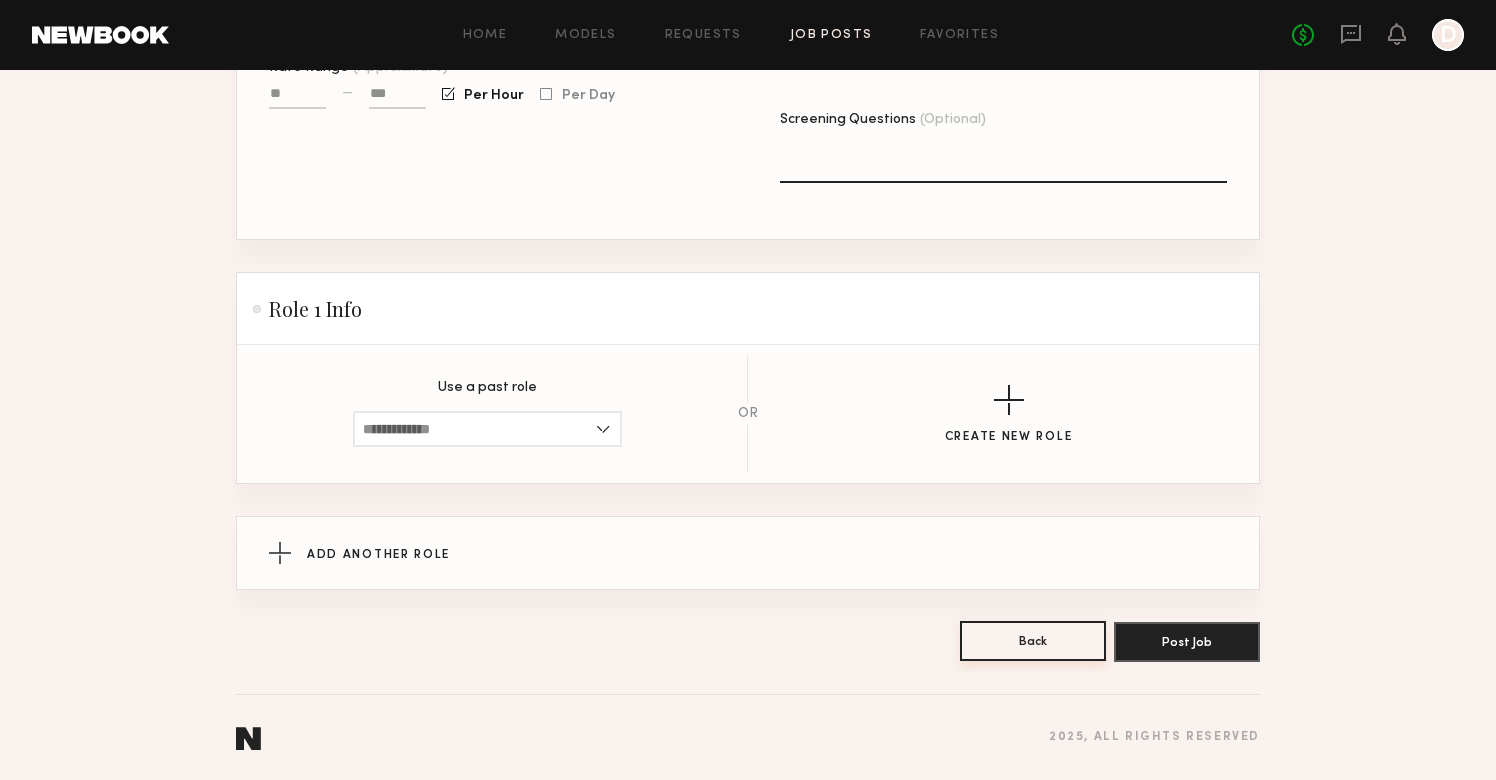 click on "Back" 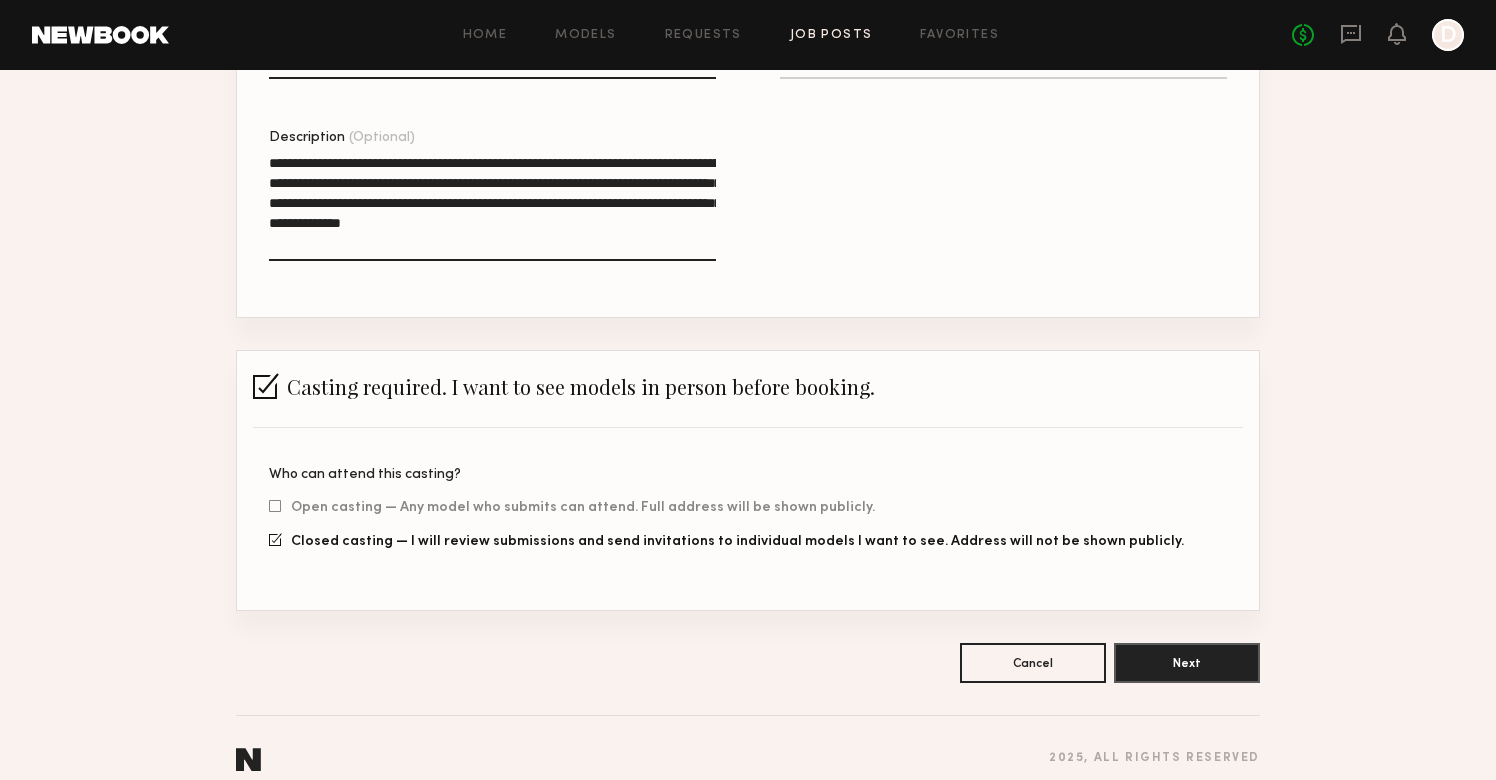 scroll, scrollTop: 456, scrollLeft: 0, axis: vertical 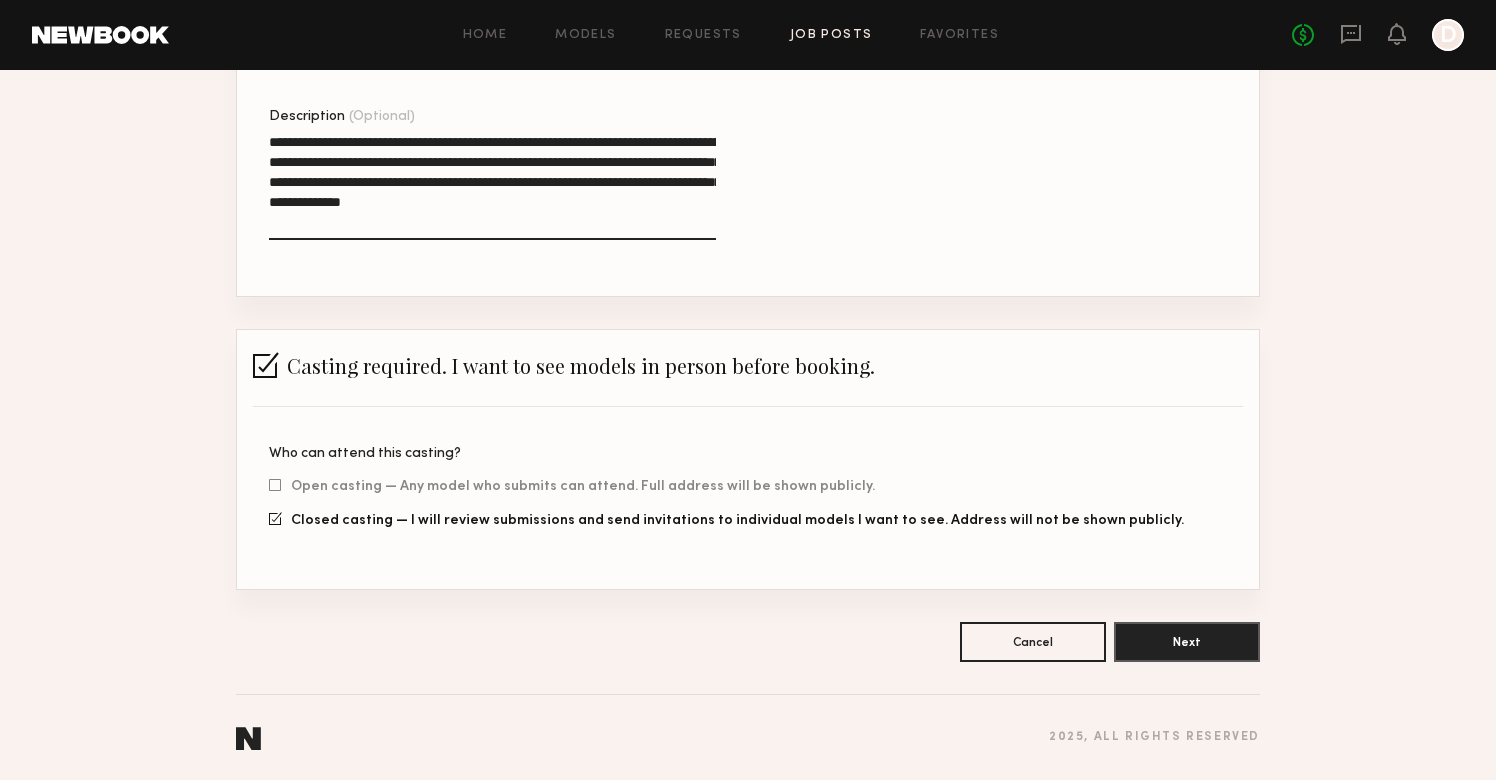 click 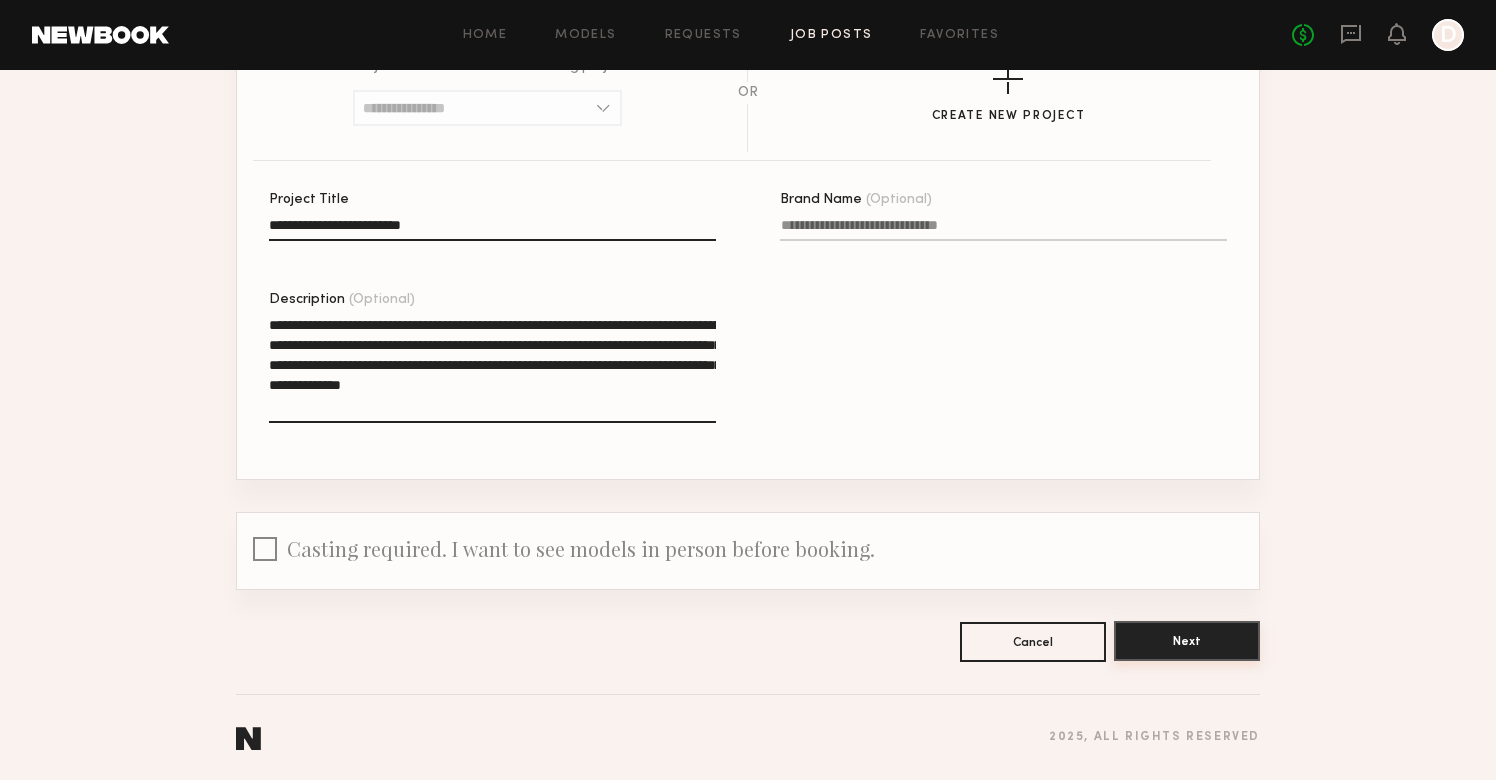 click on "Next" 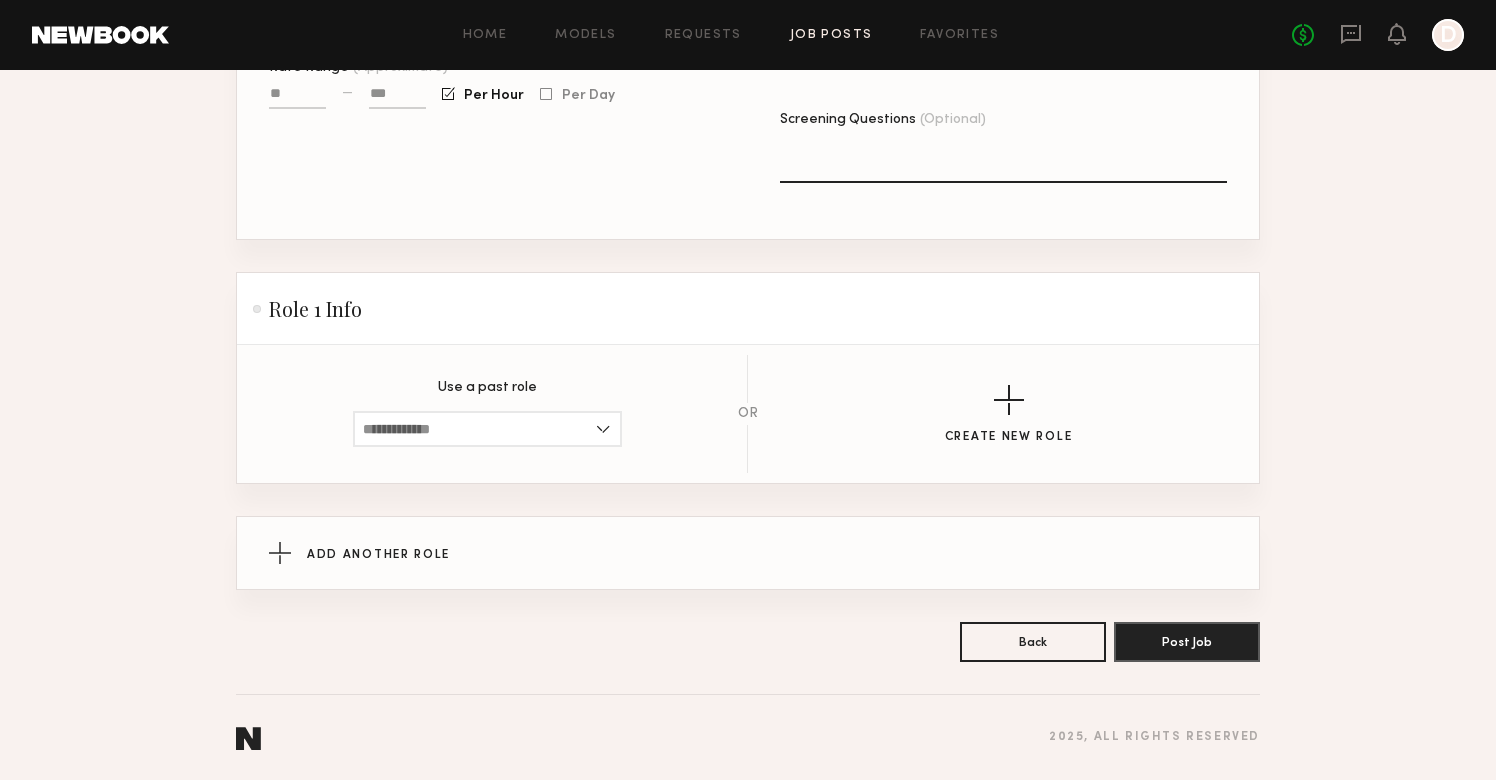 scroll, scrollTop: 850, scrollLeft: 0, axis: vertical 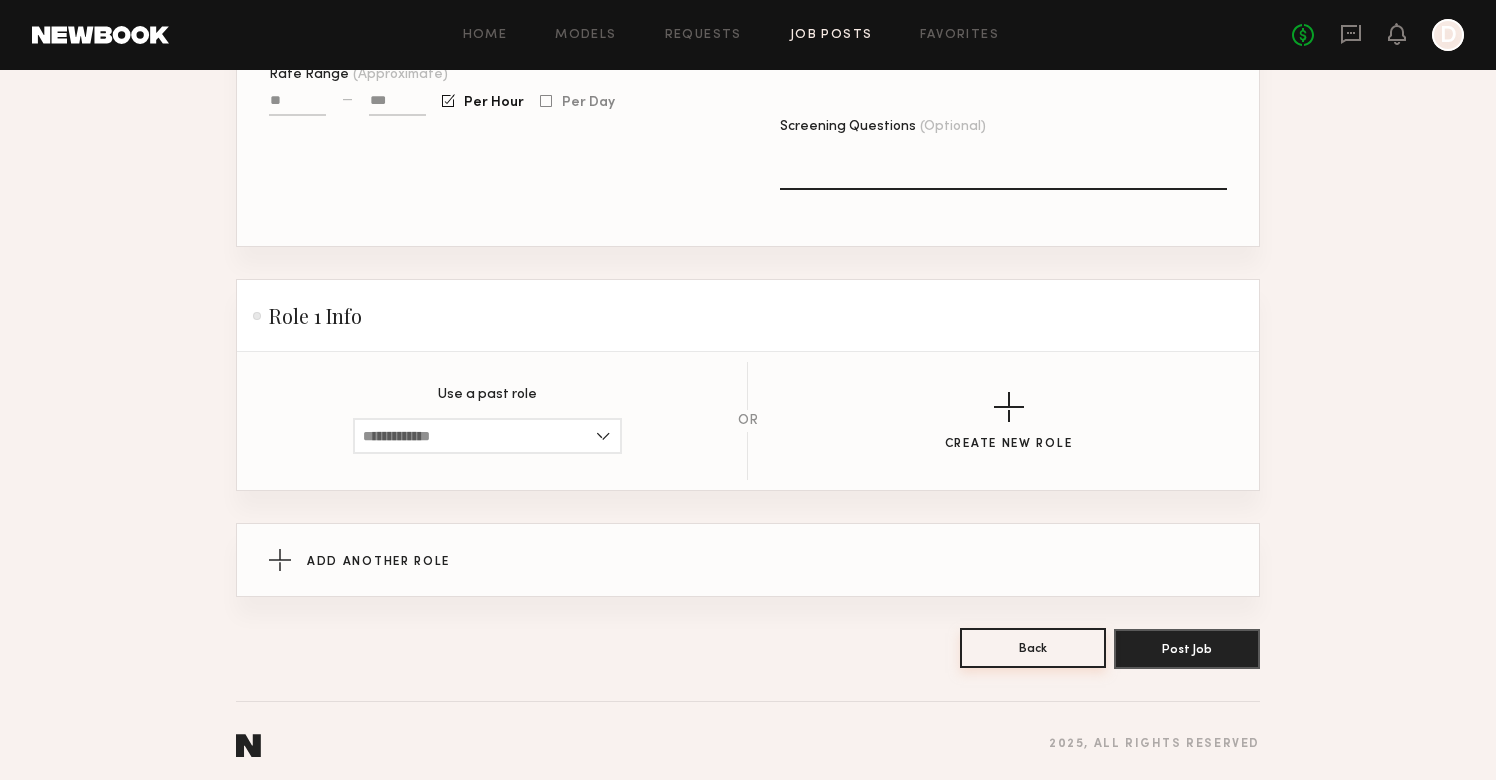 click on "Back" 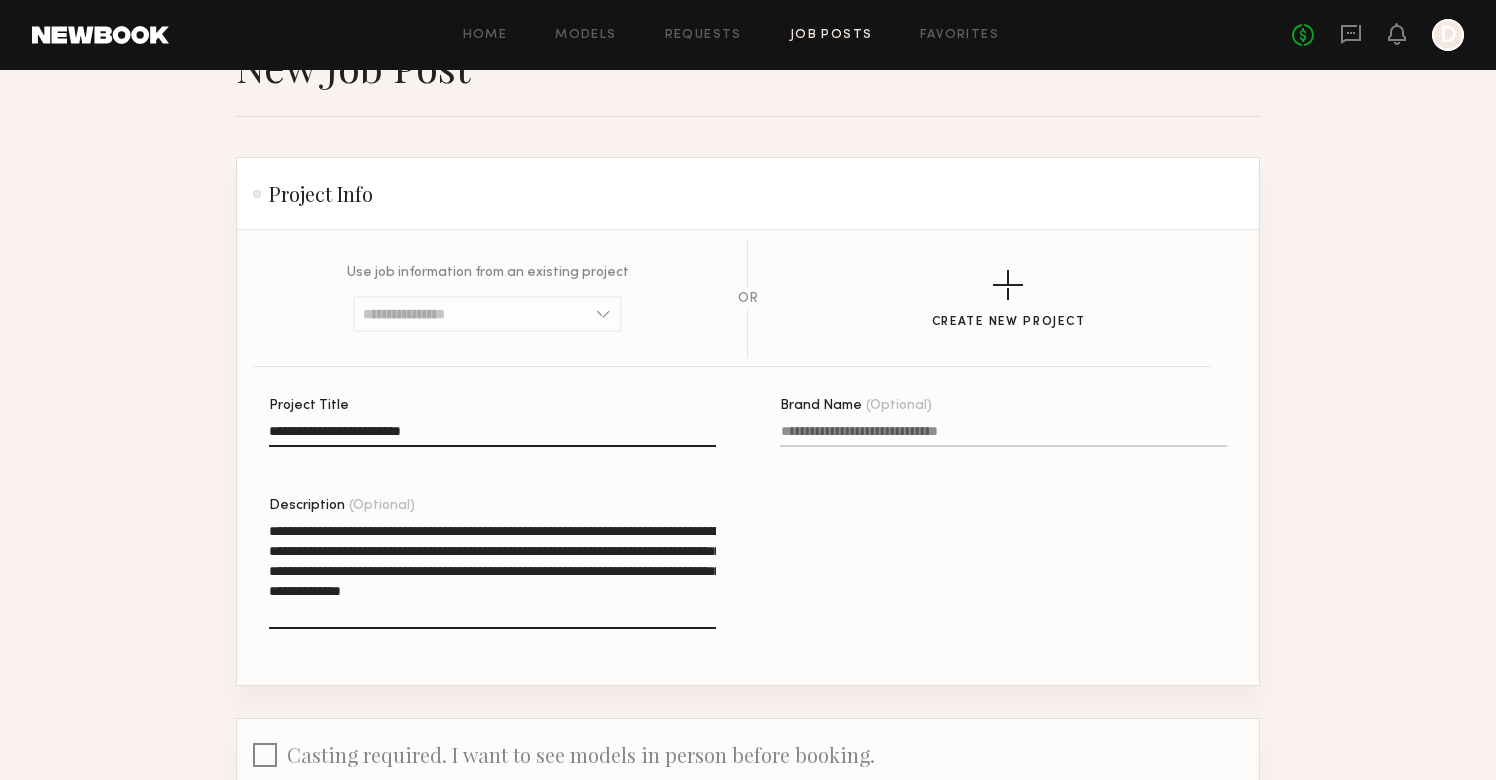 scroll, scrollTop: 273, scrollLeft: 0, axis: vertical 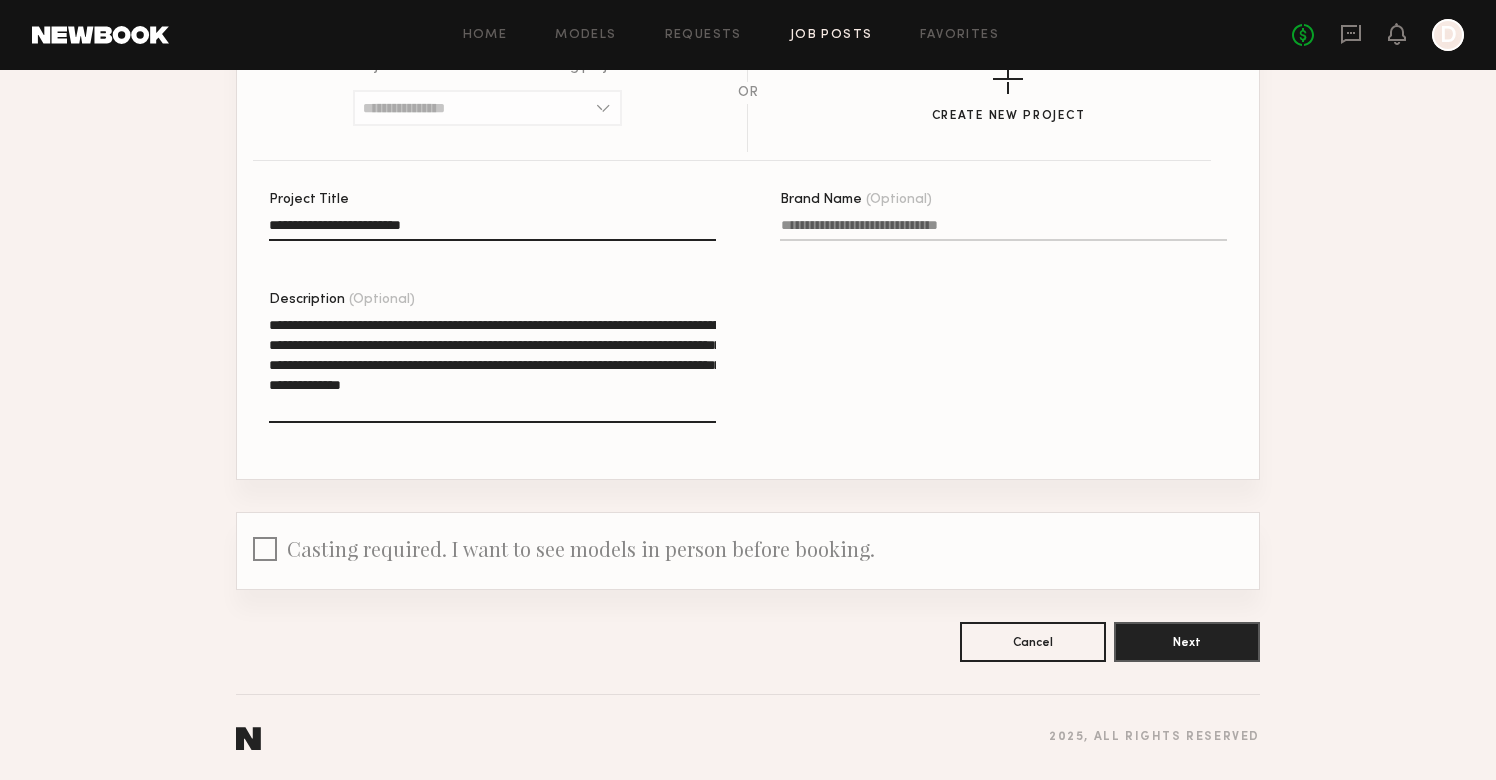 click on "Casting required. I want to see models in person before booking." 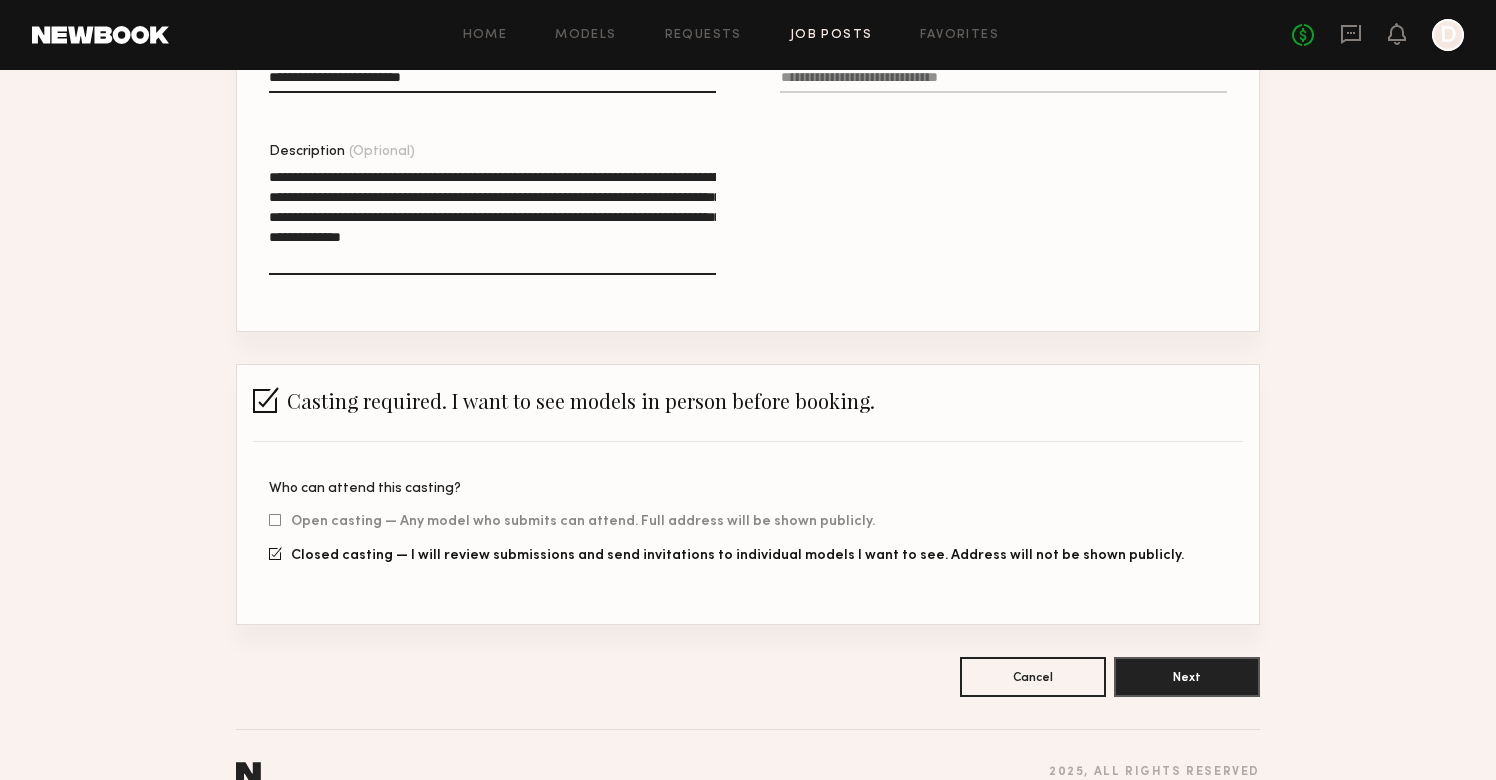 scroll, scrollTop: 463, scrollLeft: 0, axis: vertical 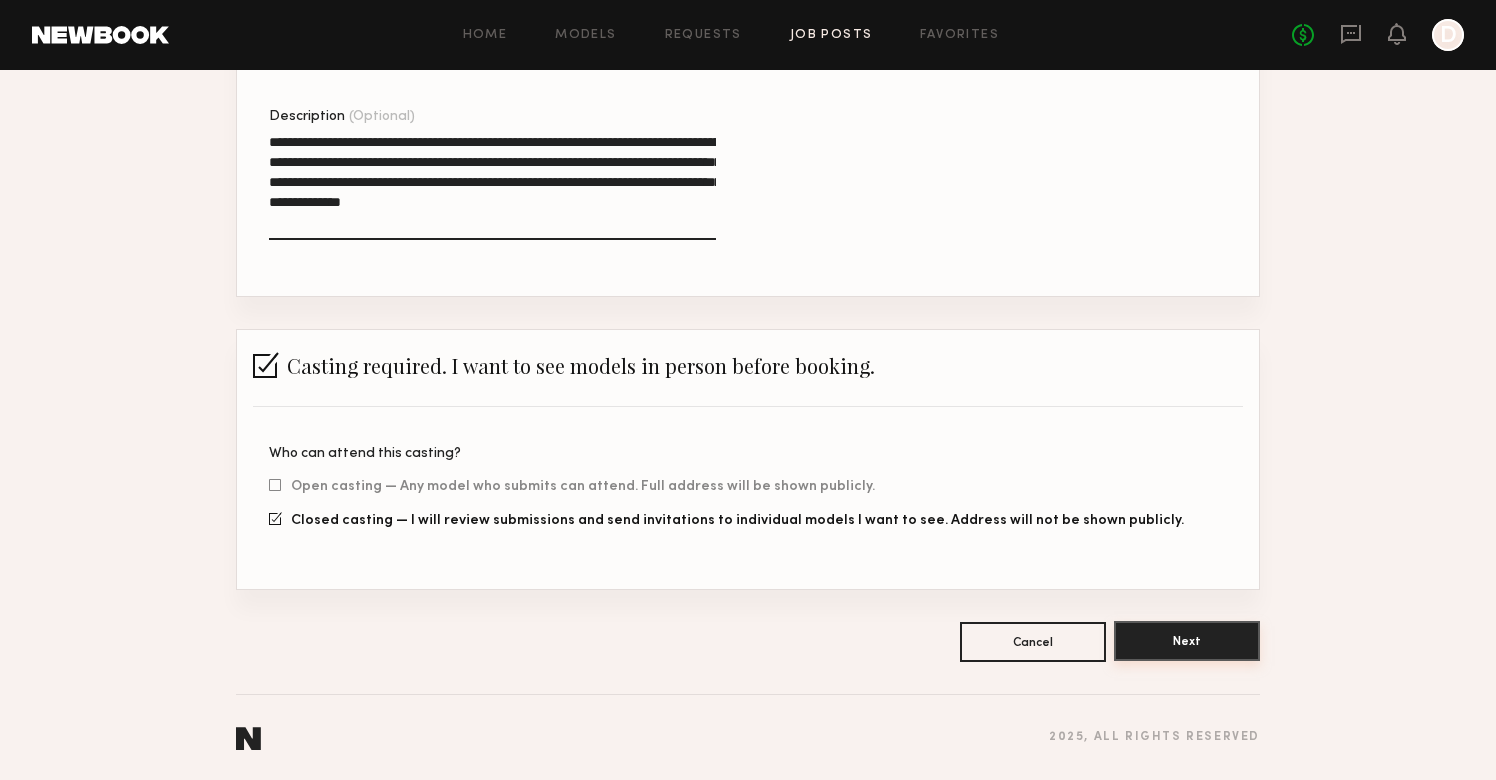 click on "Next" 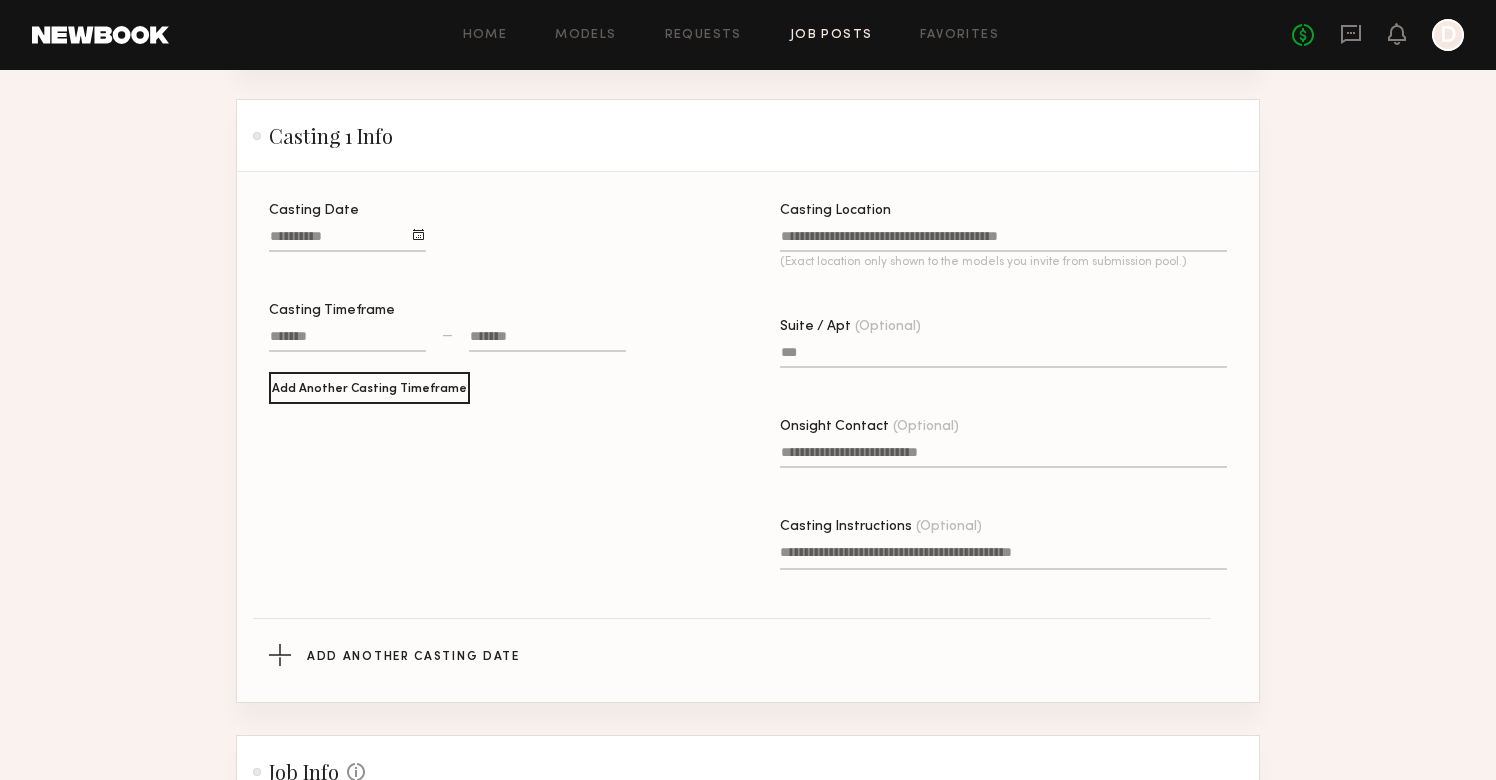 scroll, scrollTop: 754, scrollLeft: 0, axis: vertical 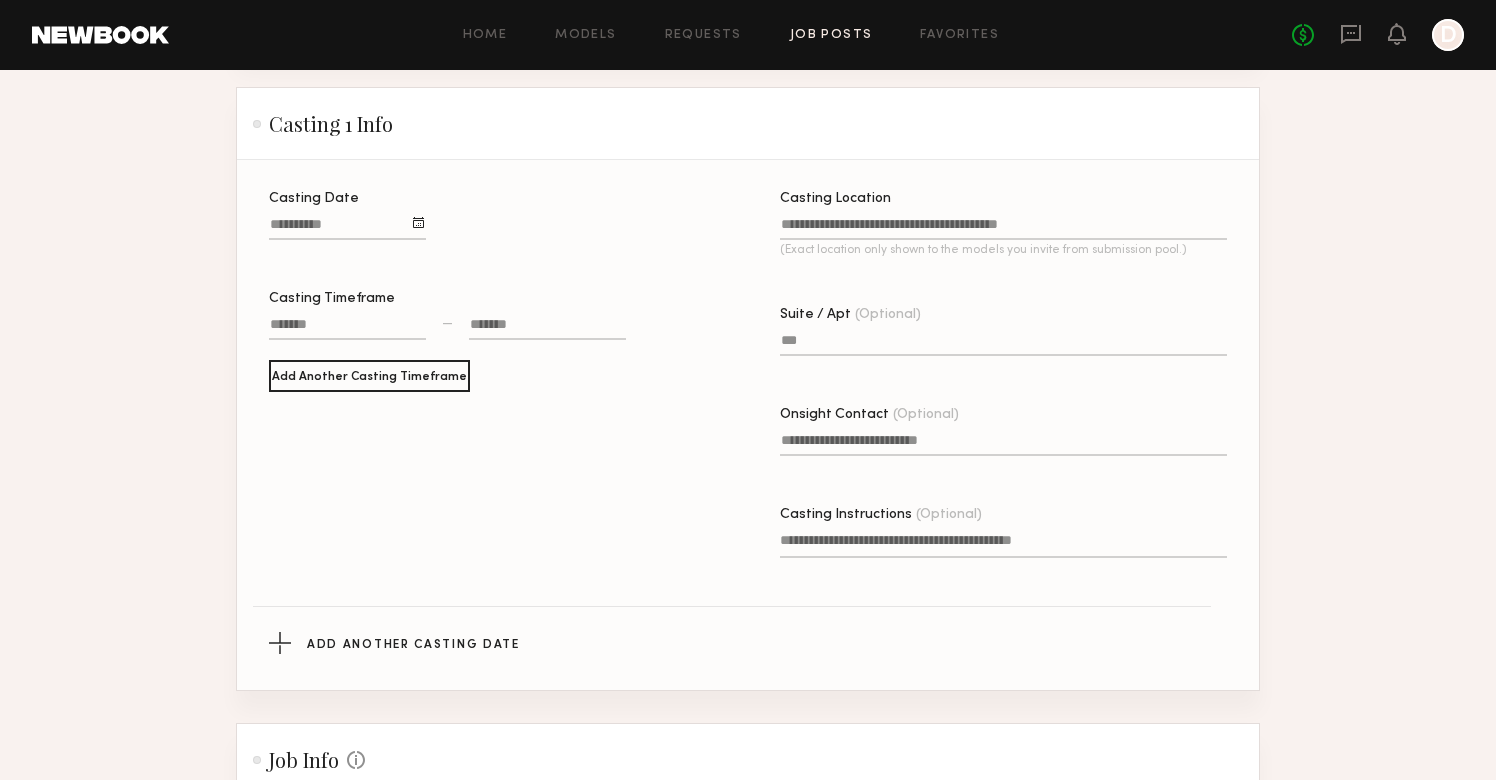 click 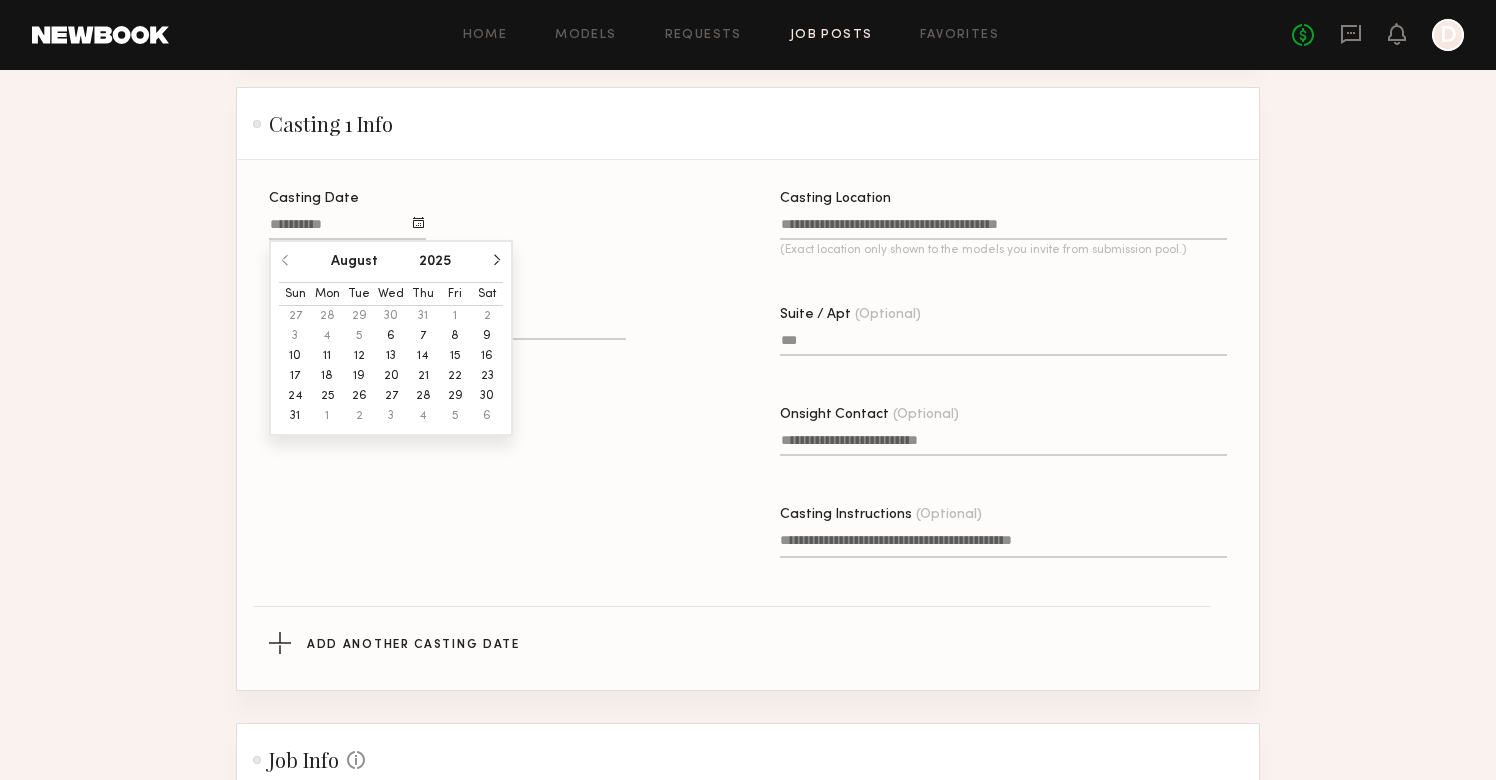 click on "9" 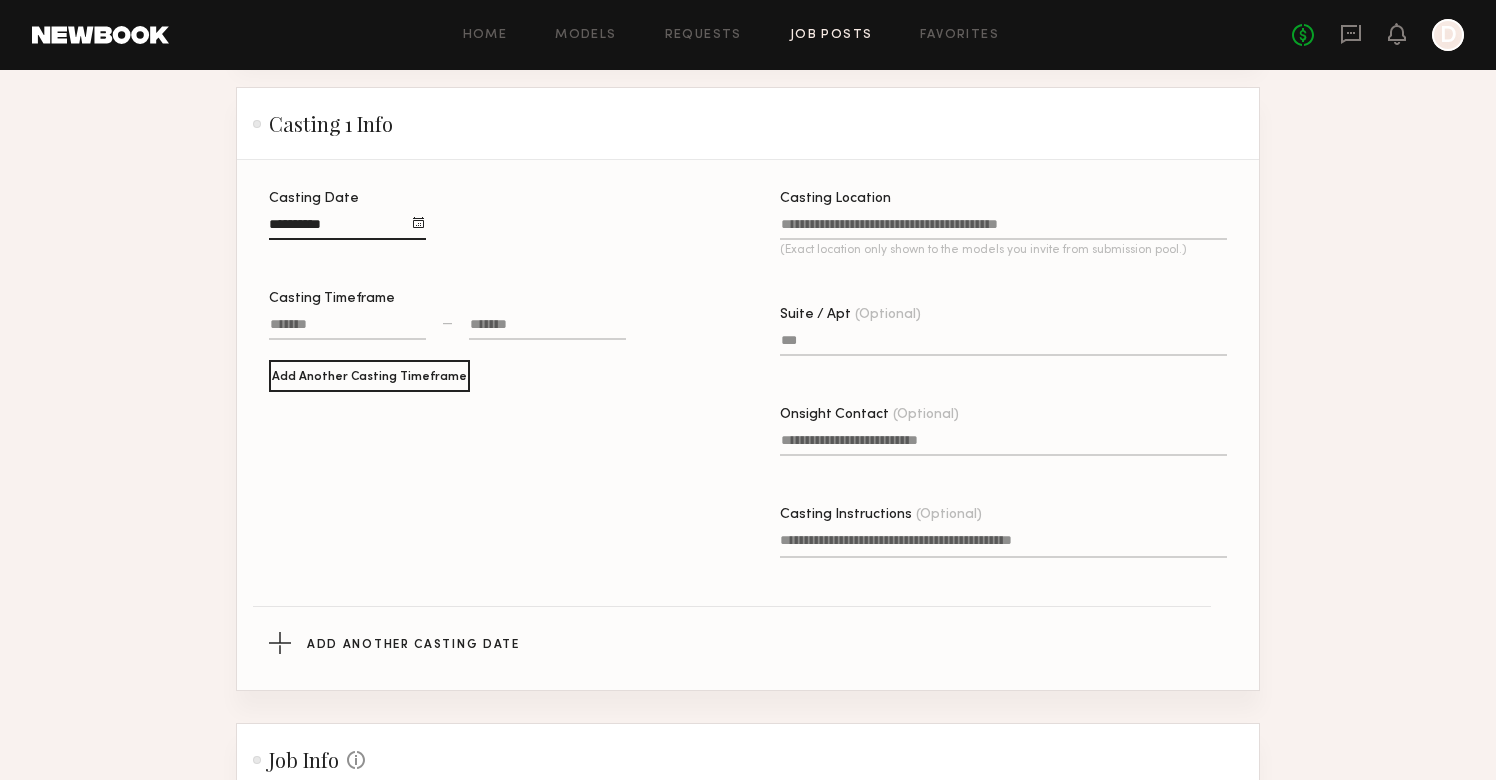 click 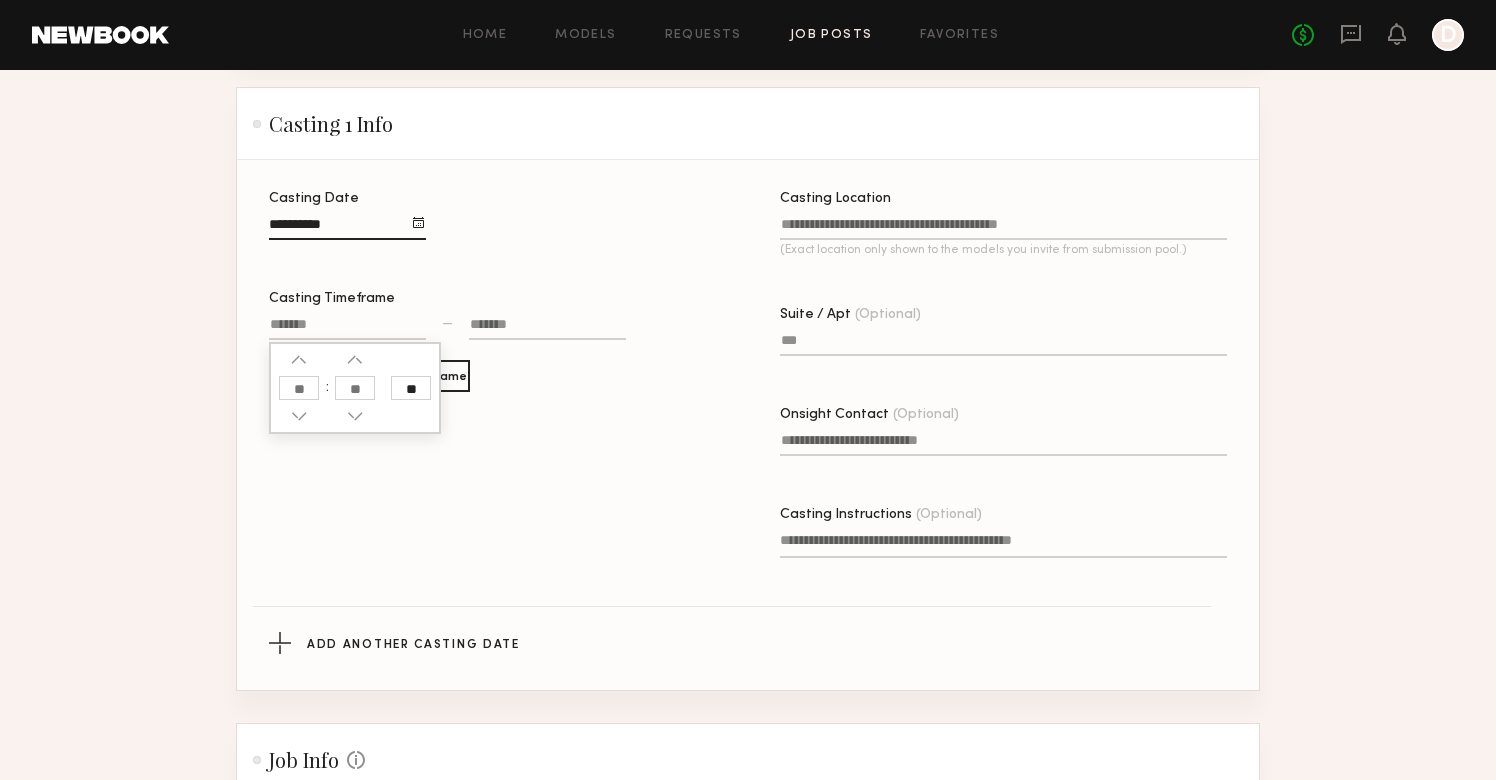 click 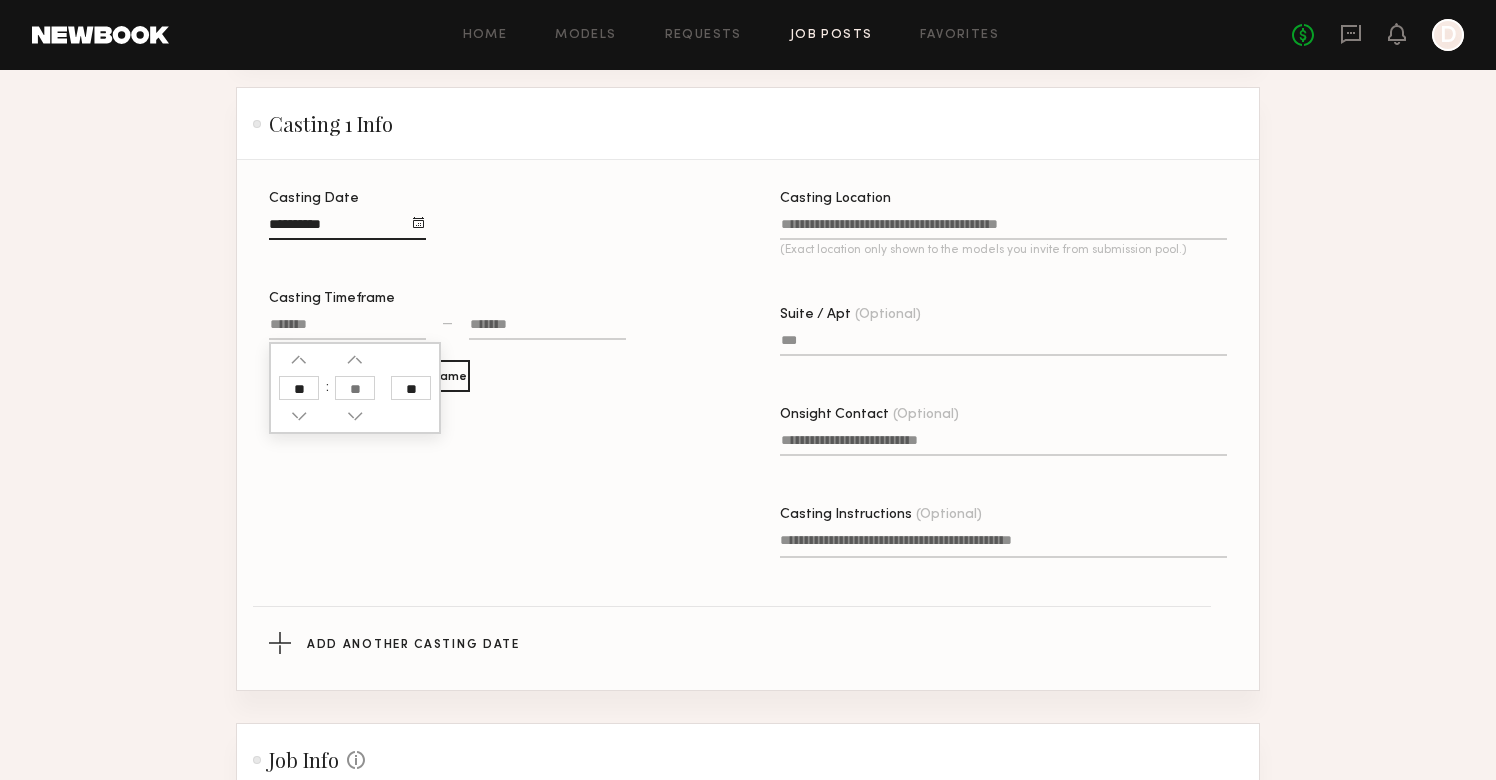 type on "**" 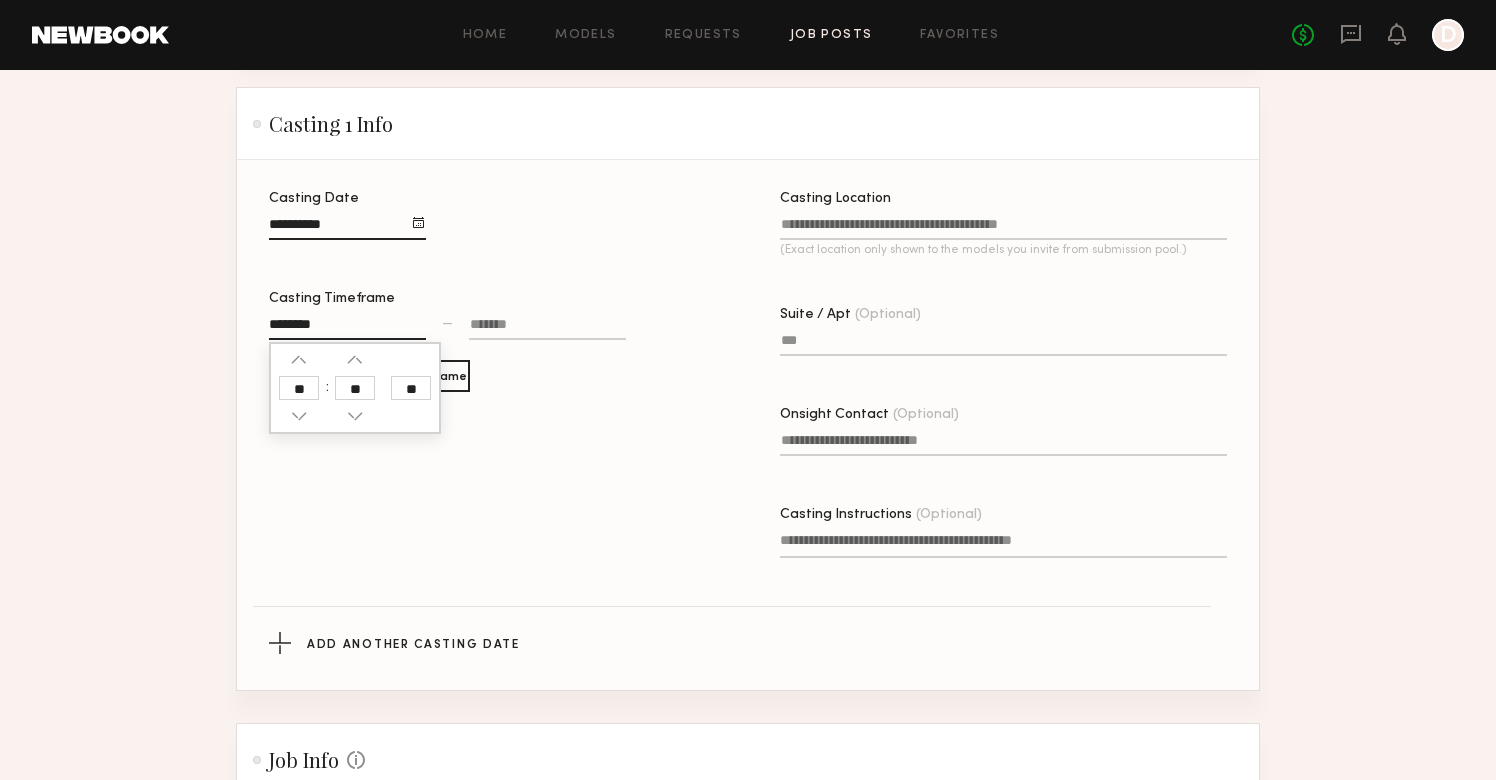 type 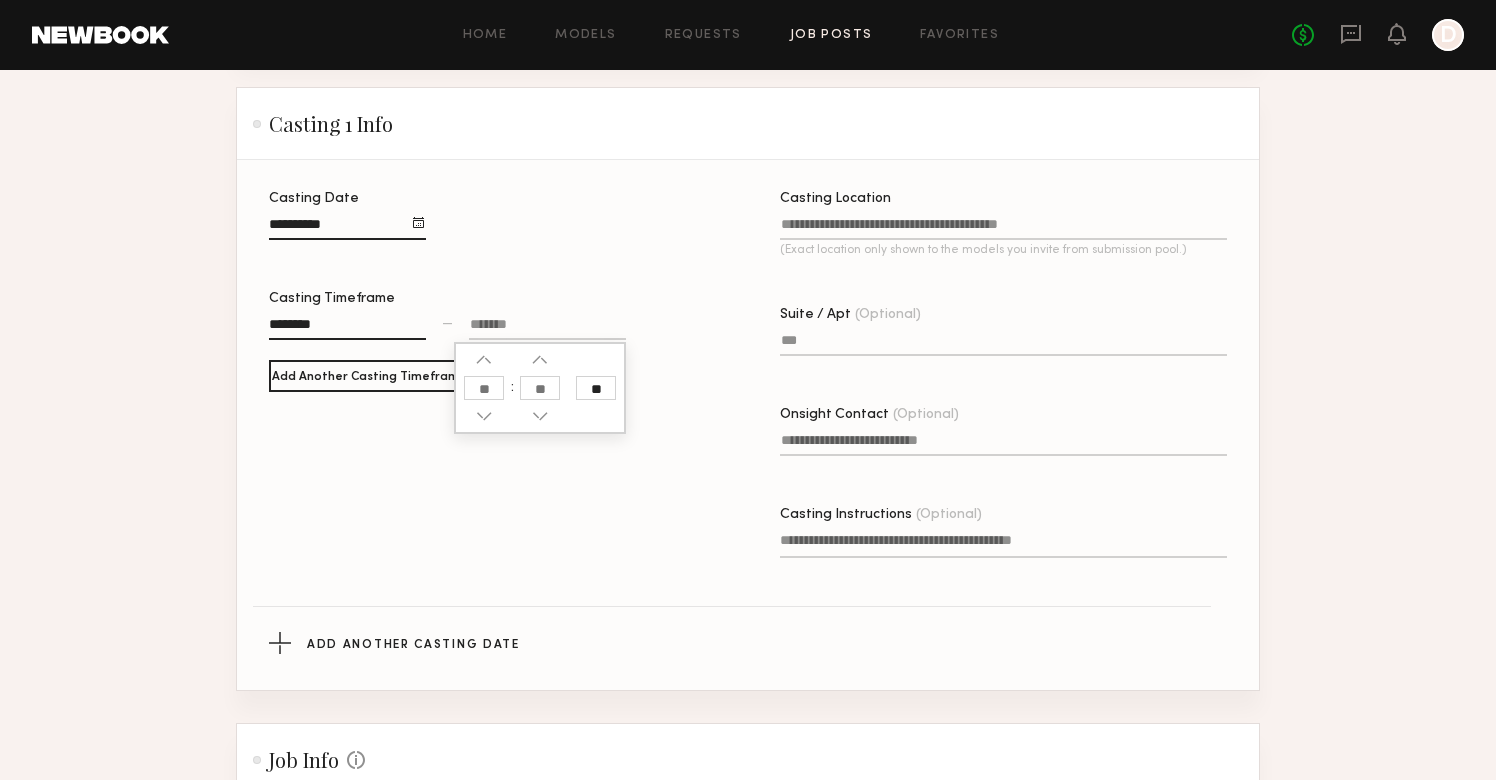 click 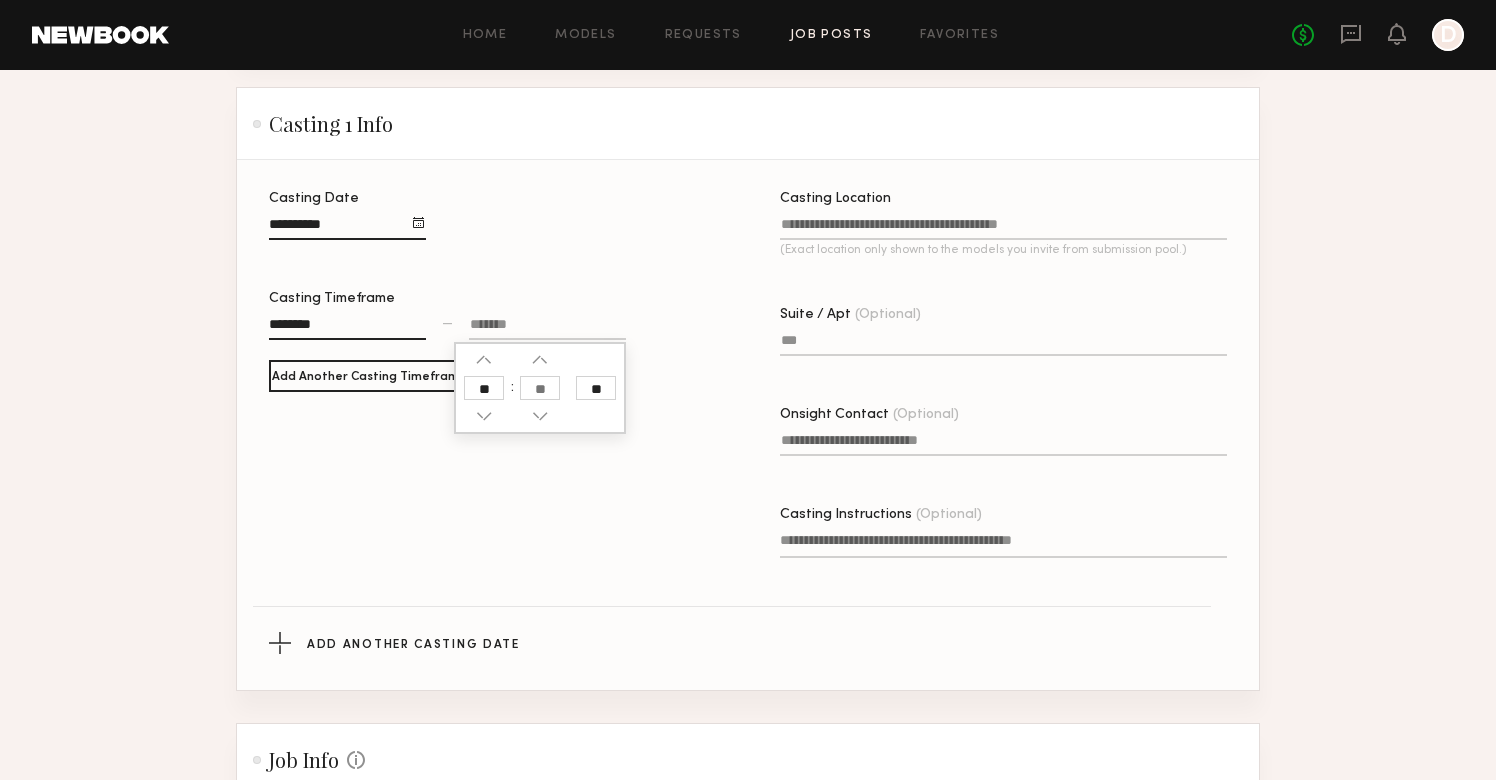 type on "**" 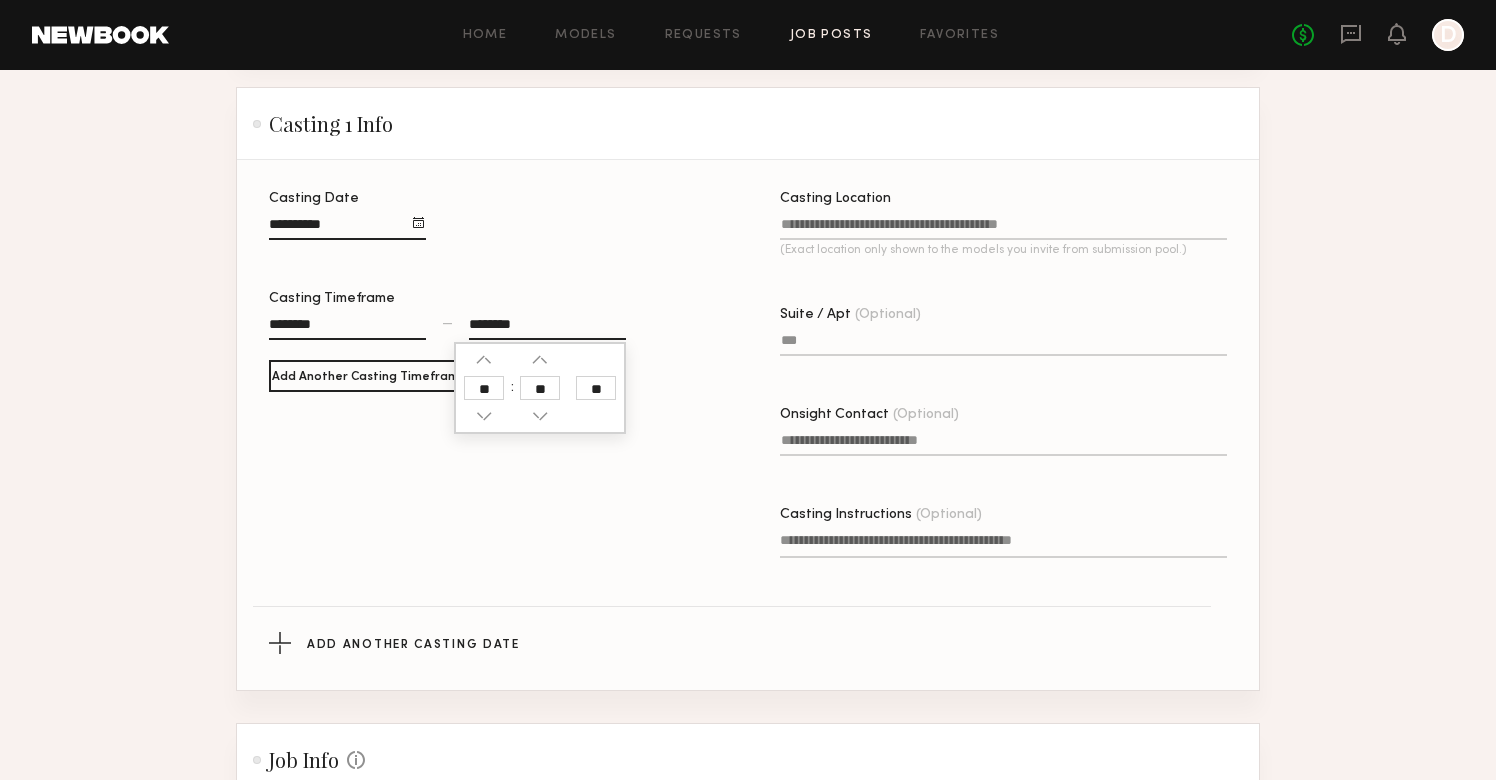 type 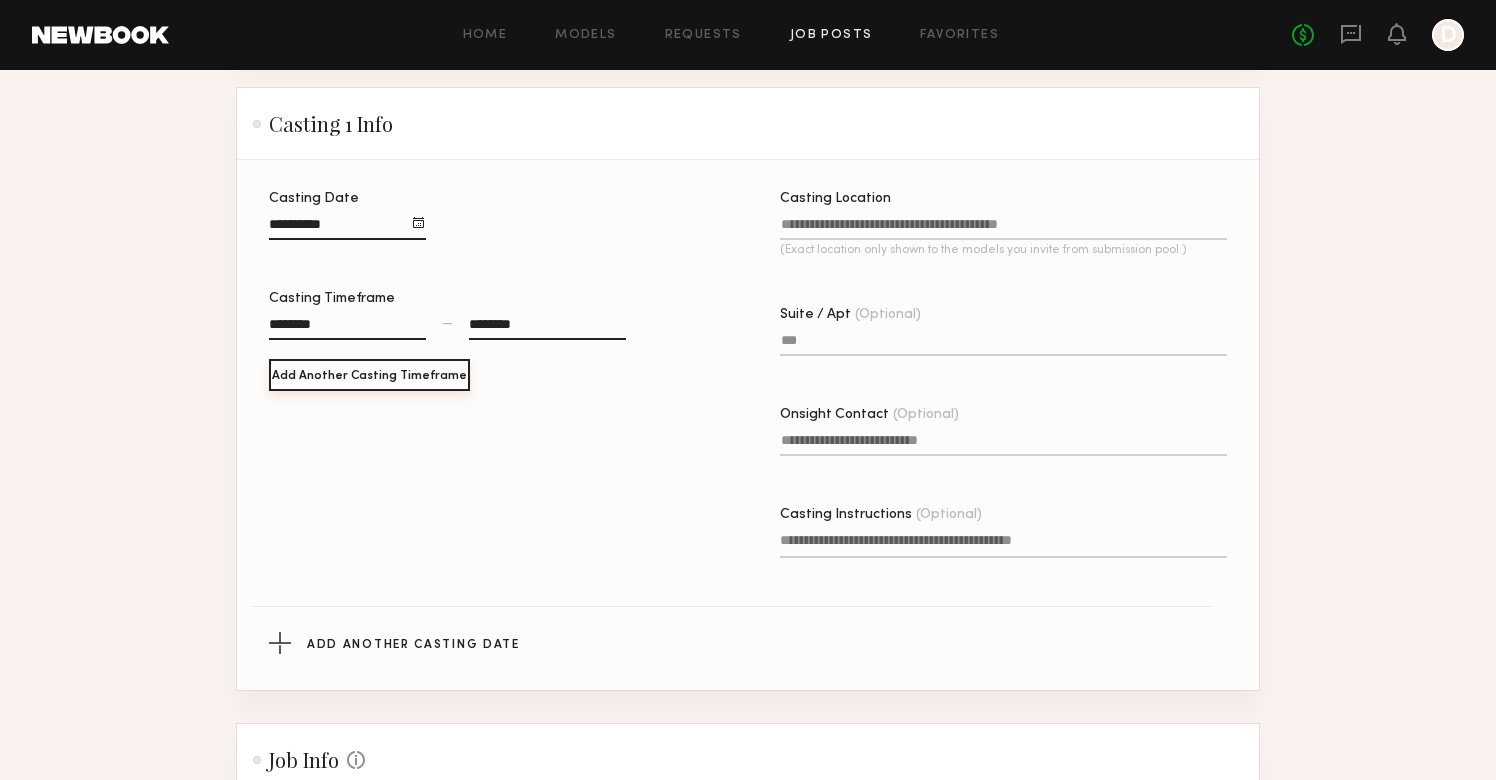 click on "Add Another Casting Timeframe" 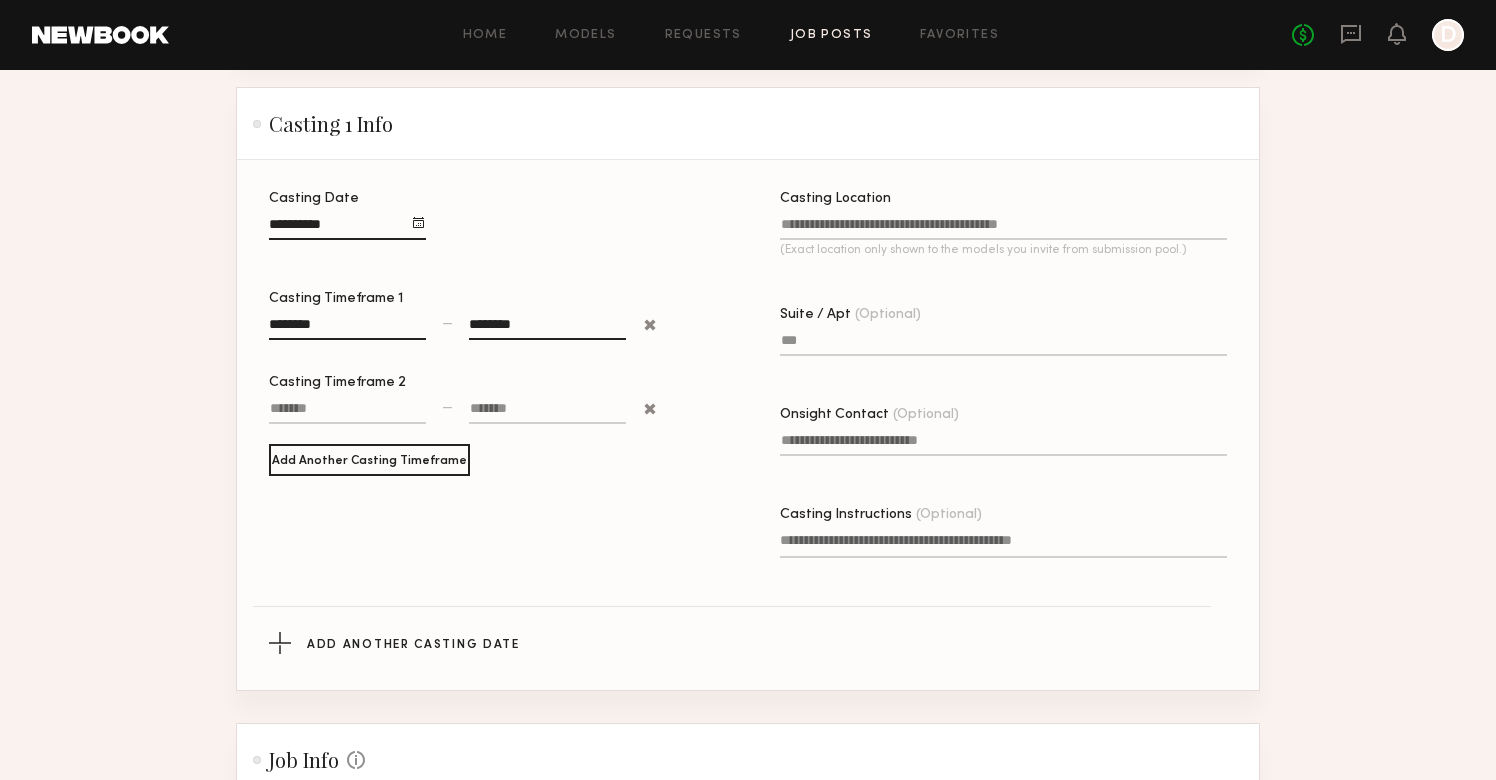 click 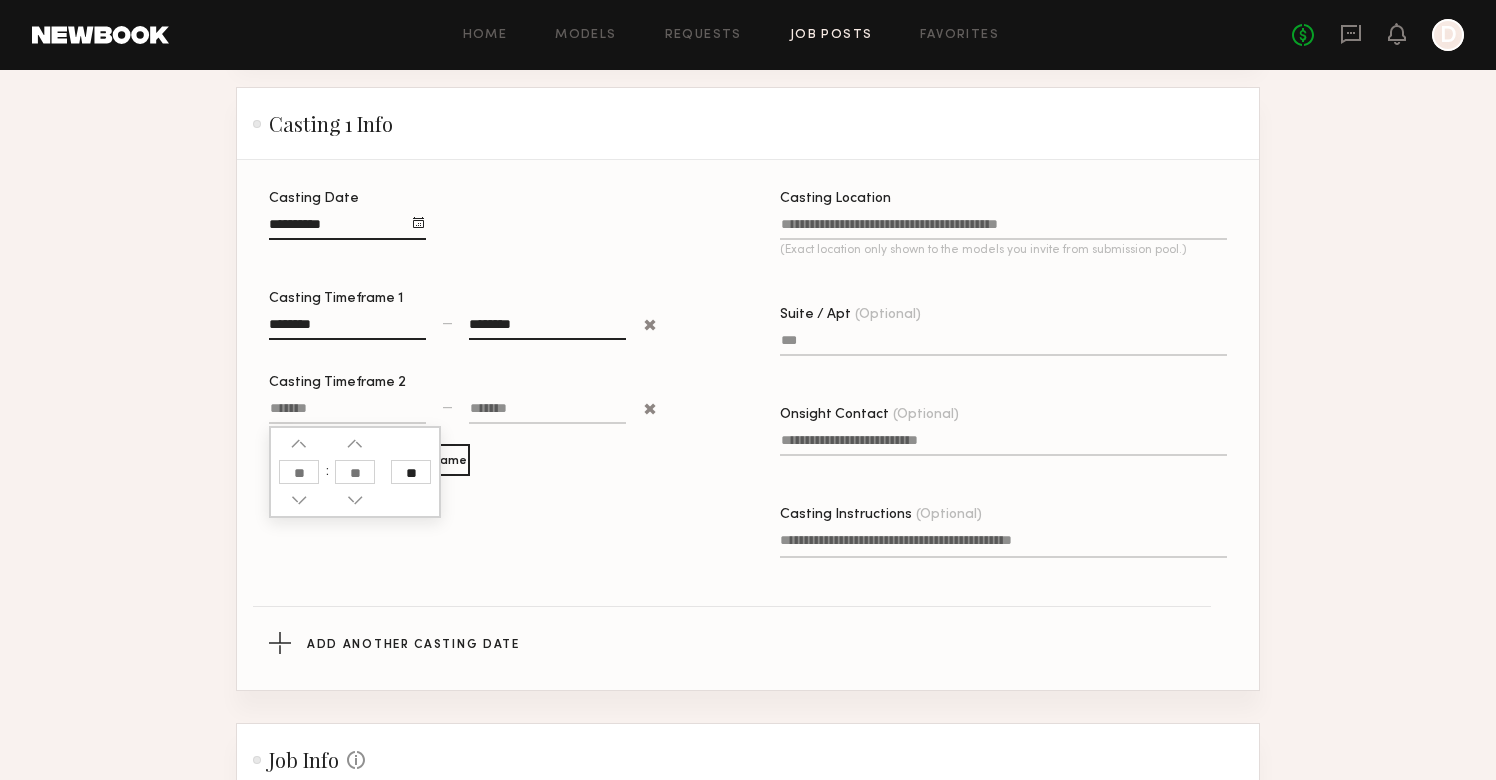 click 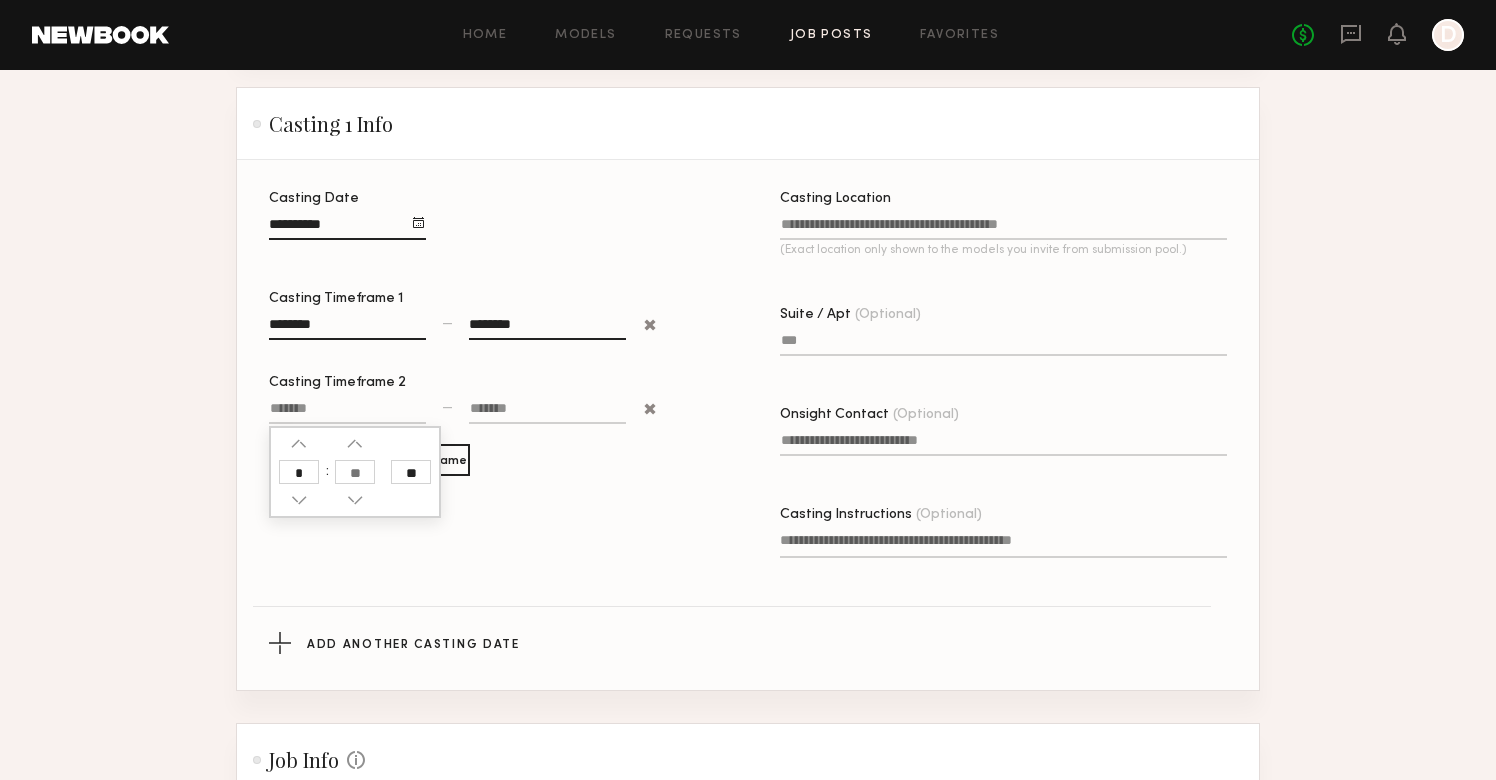 type on "*" 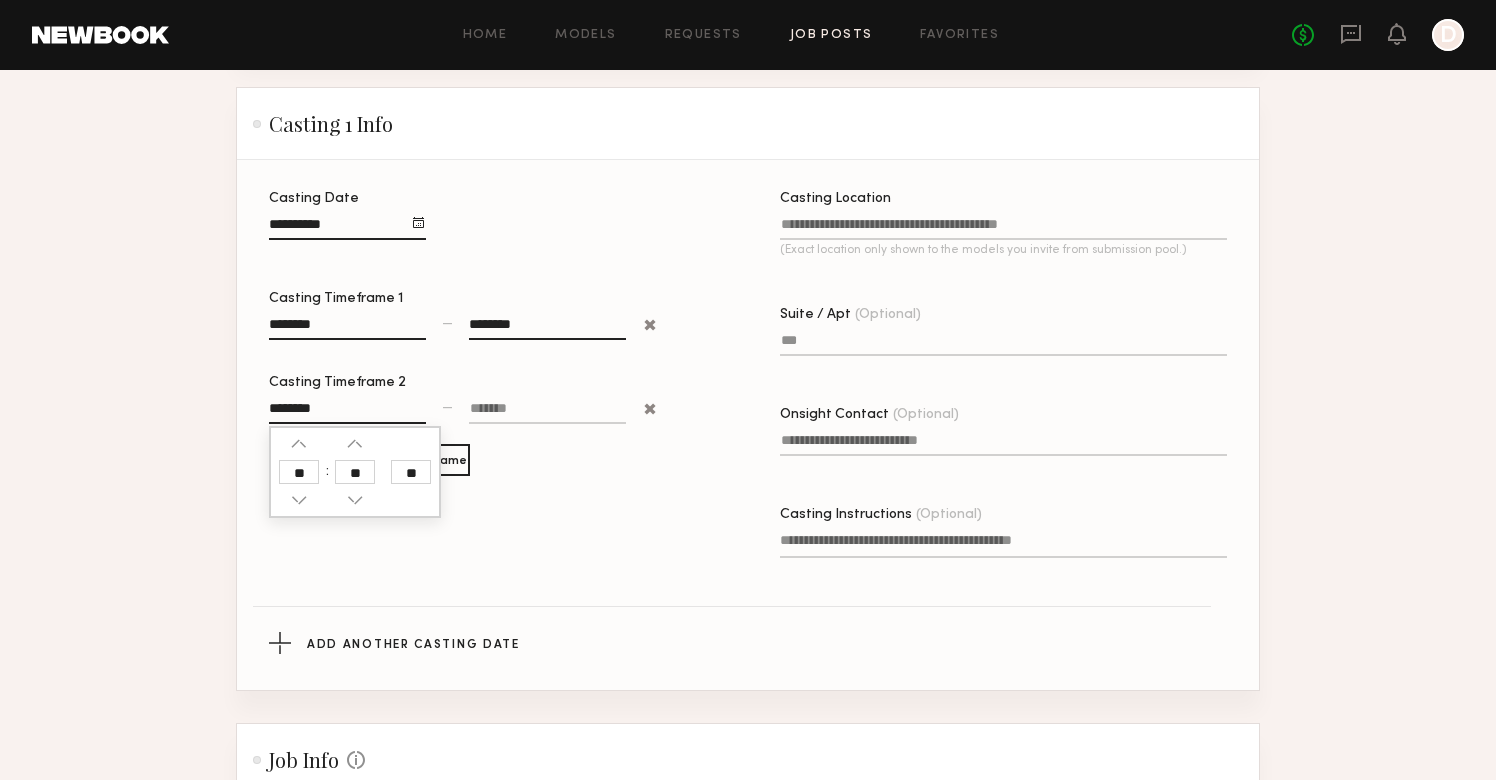 type 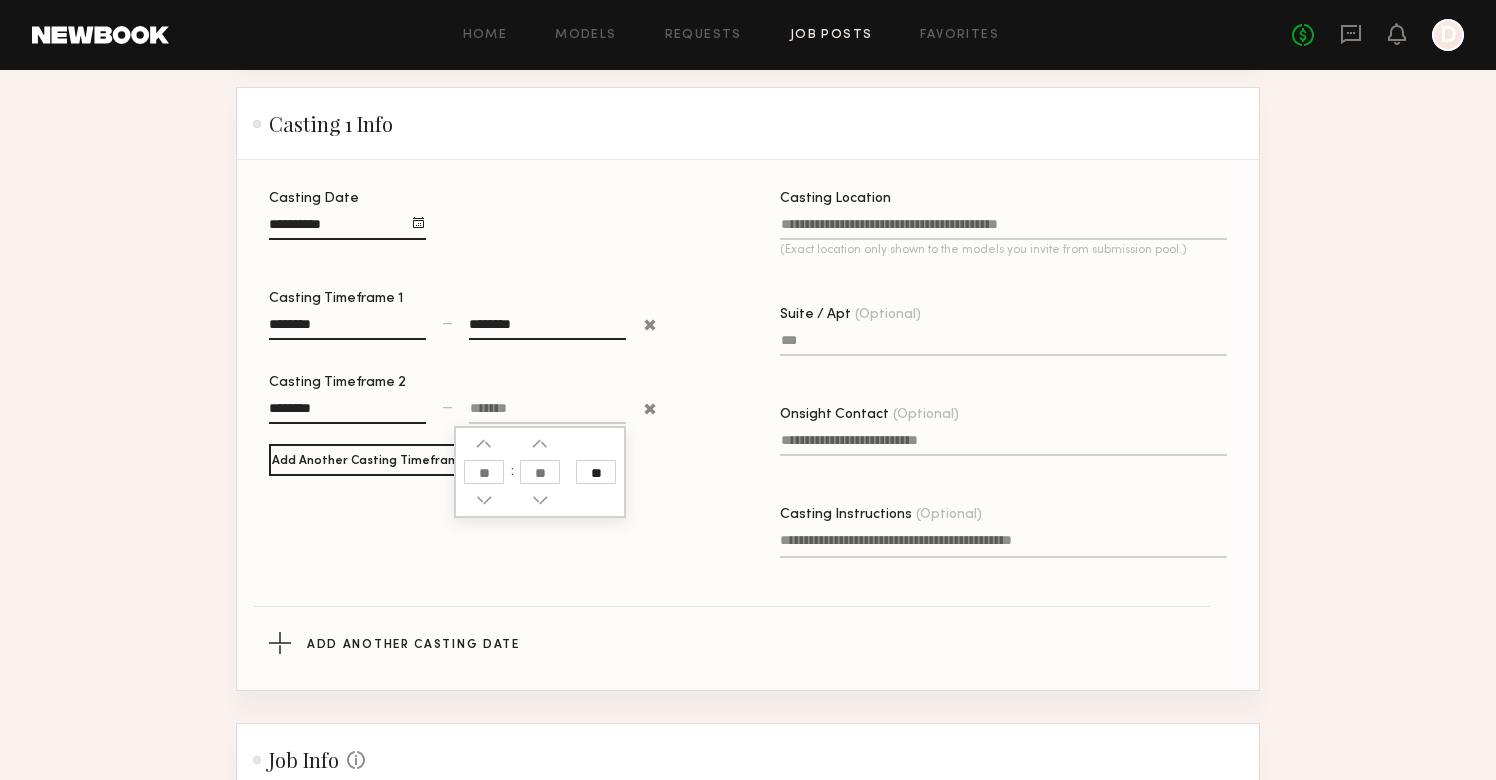click 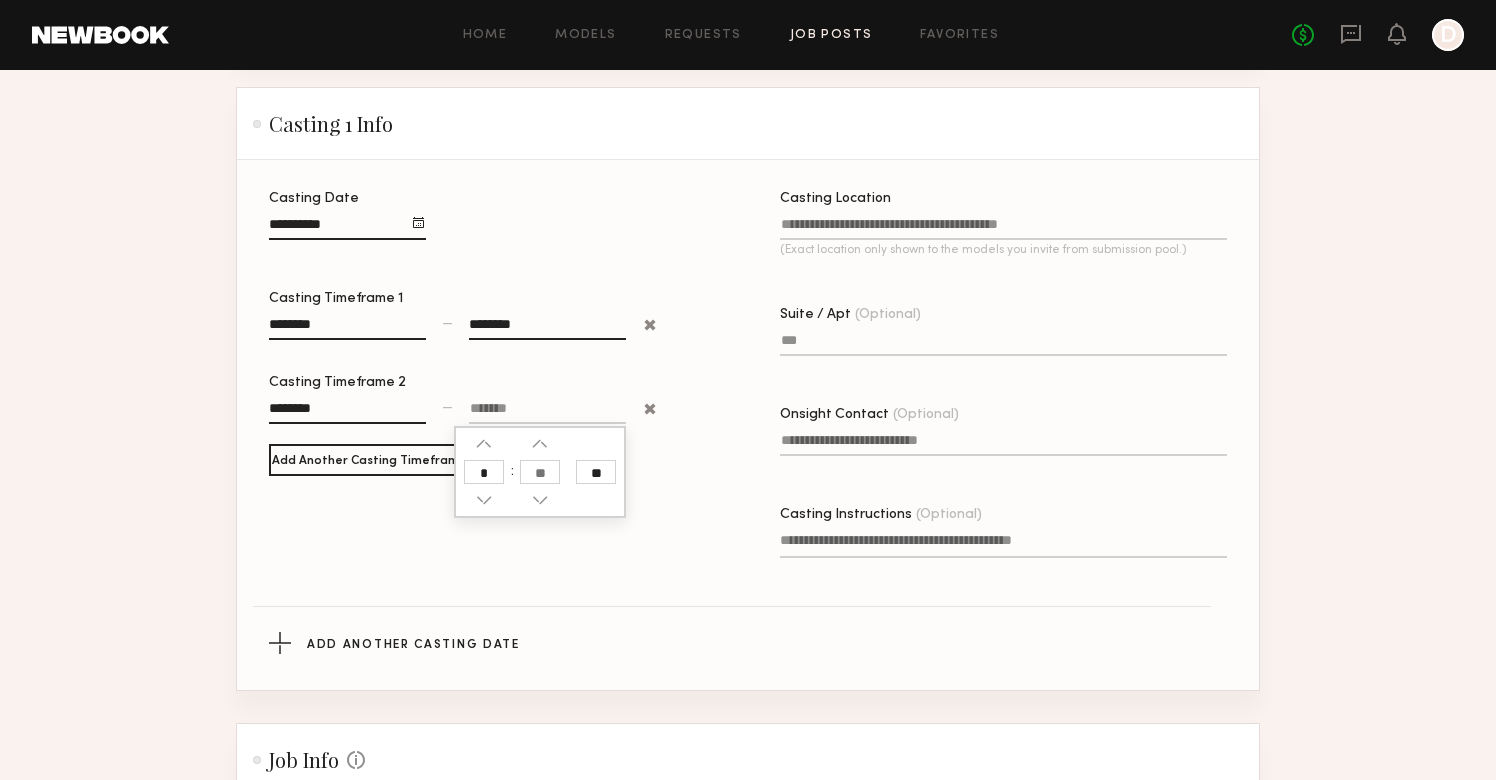type on "*" 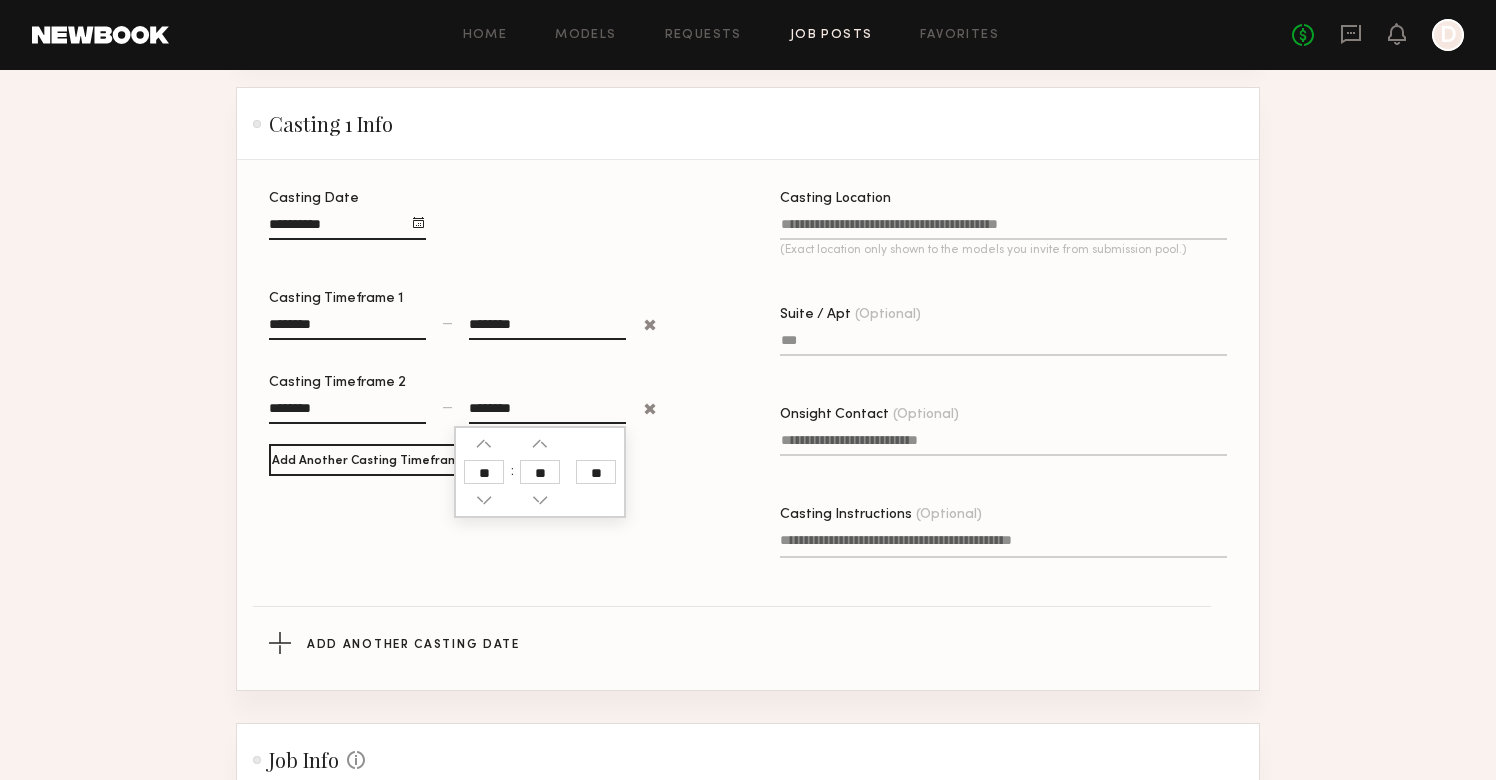 type 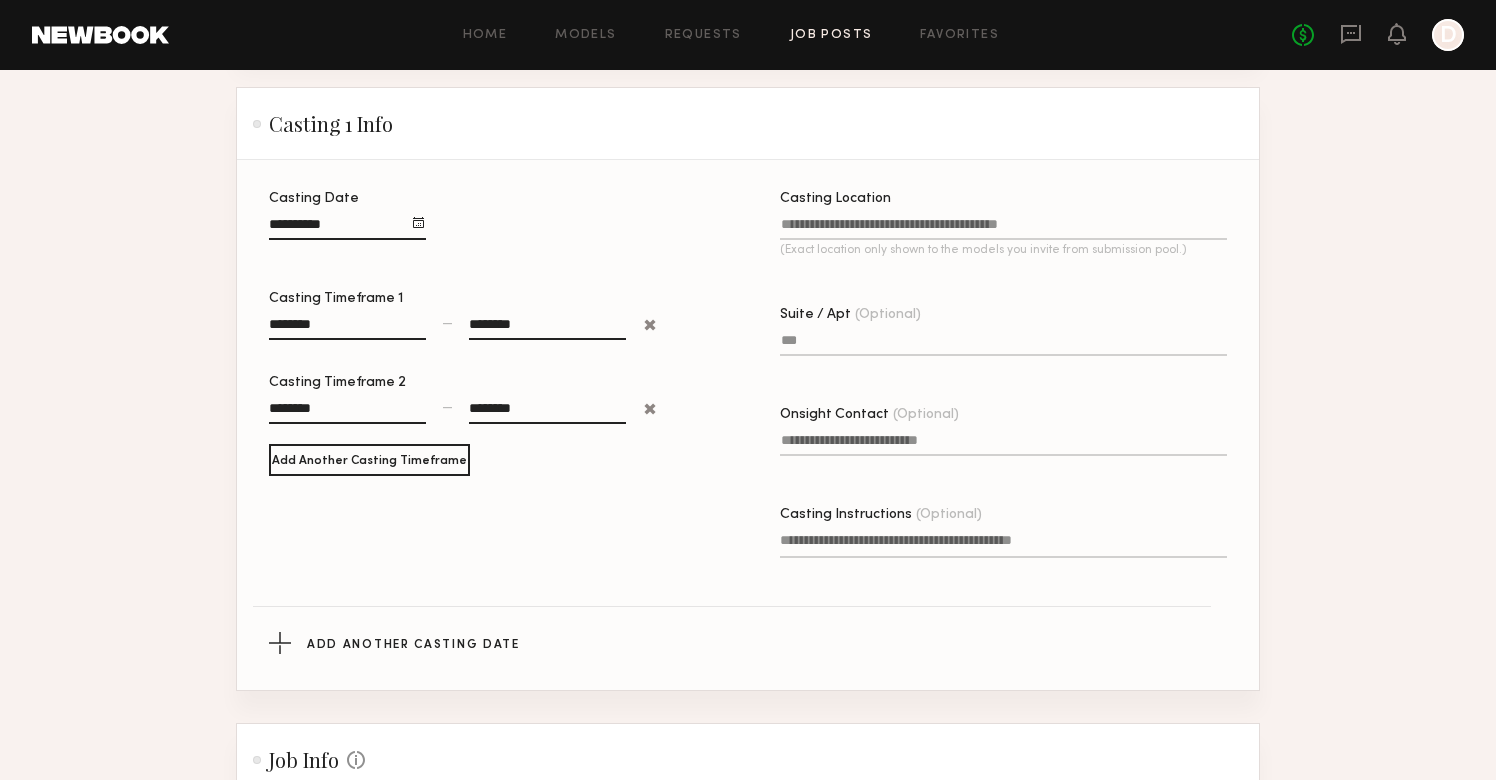 click on "Casting Location (Exact location only shown to the models you invite from submission pool.)" 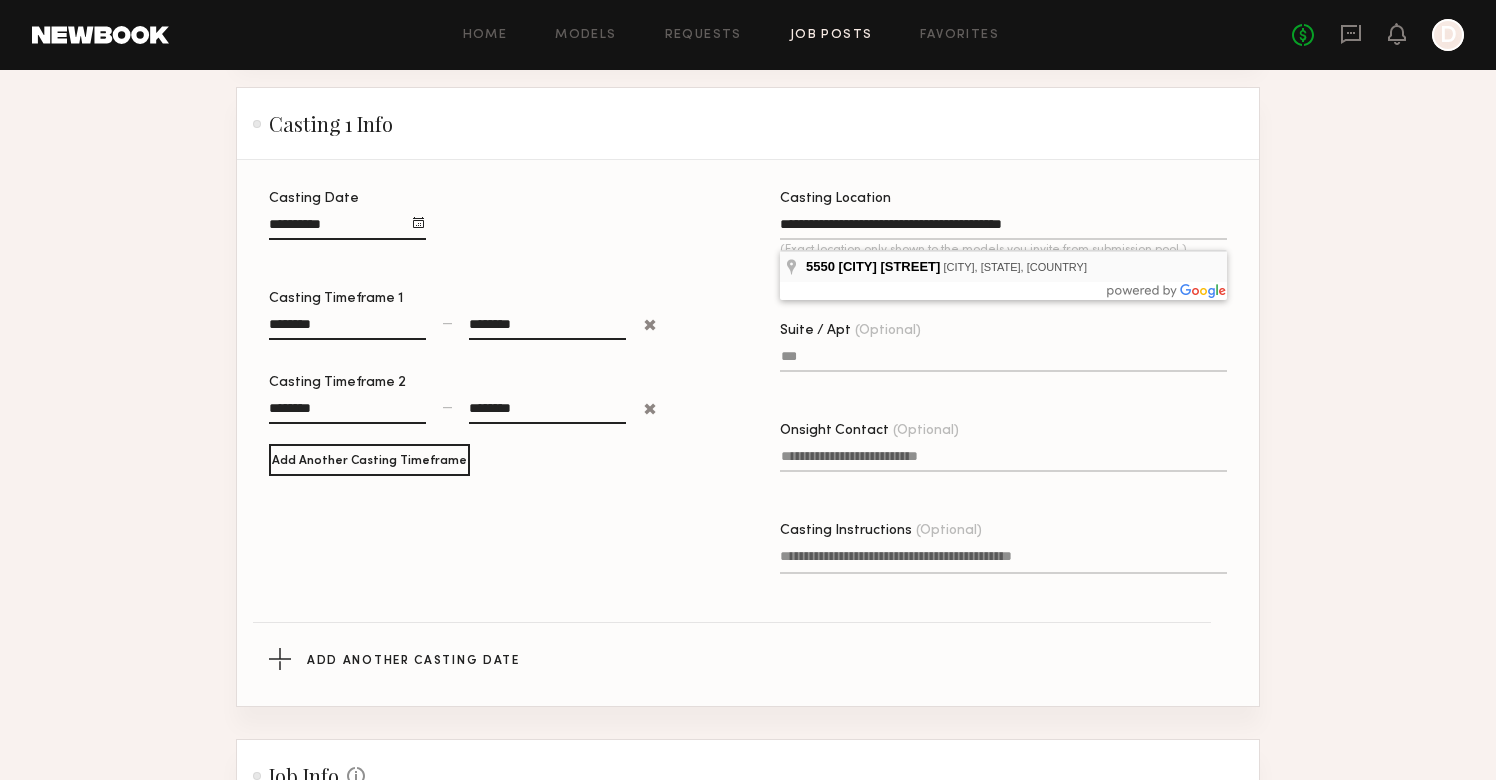 type on "**********" 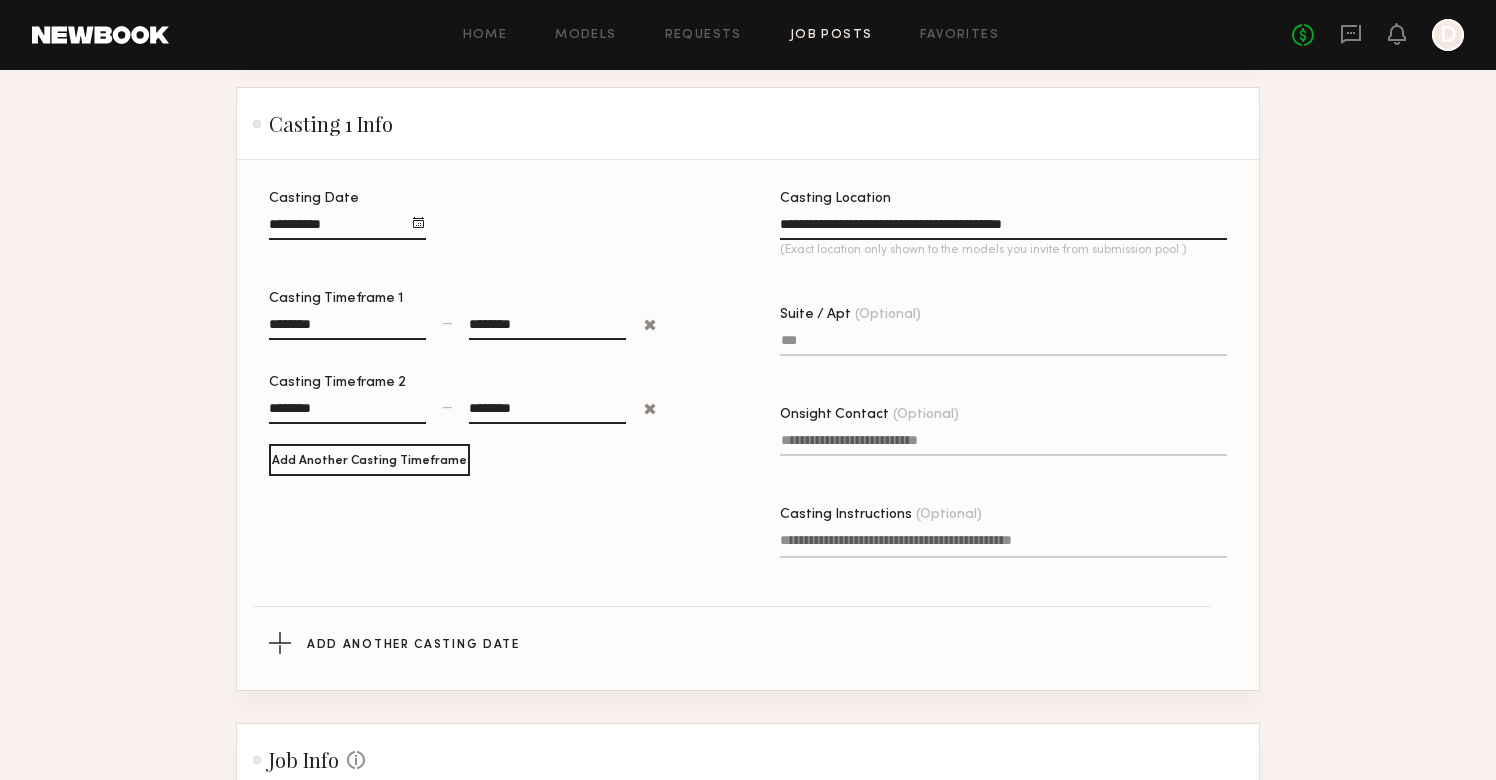 click on "Suite / Apt (Optional)" 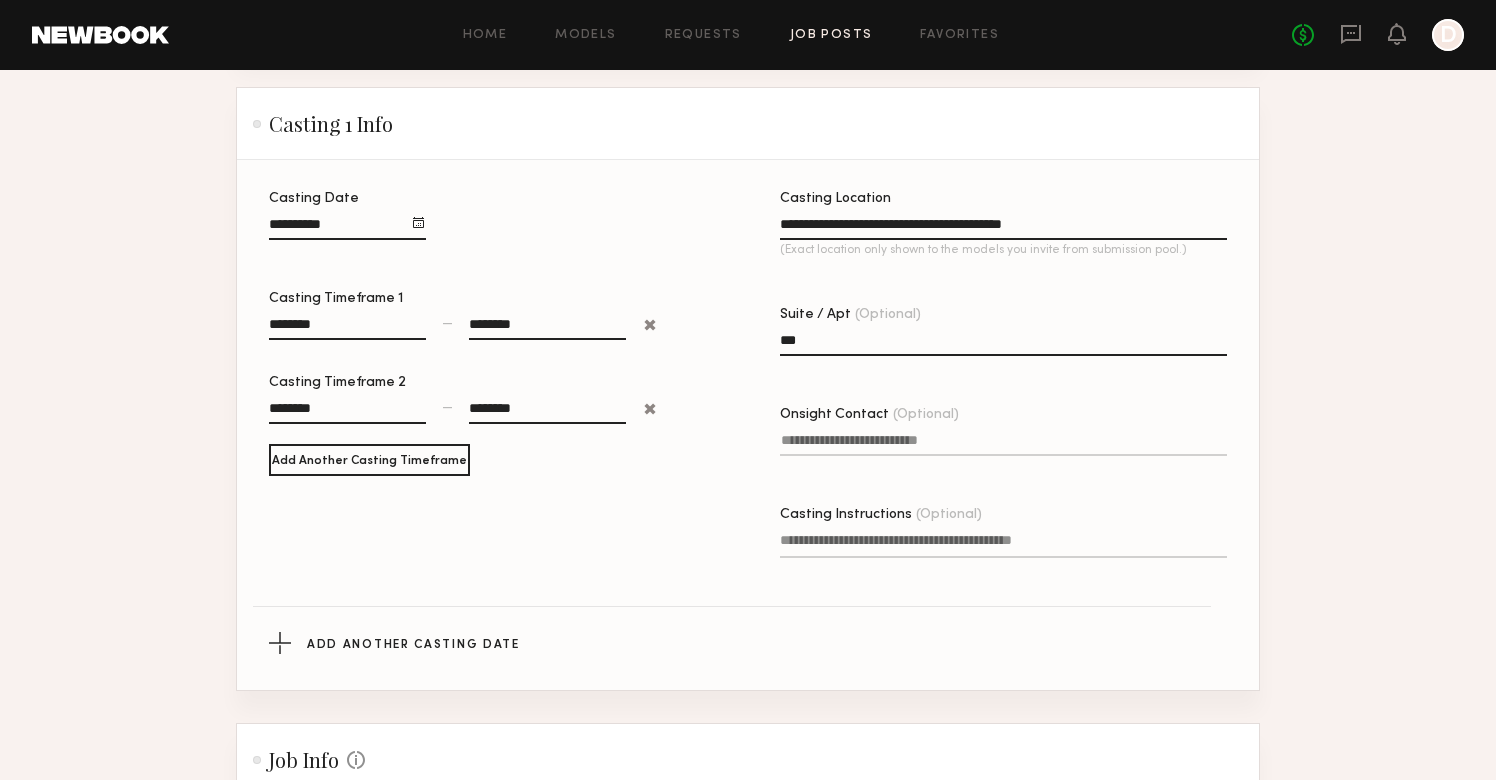 type on "***" 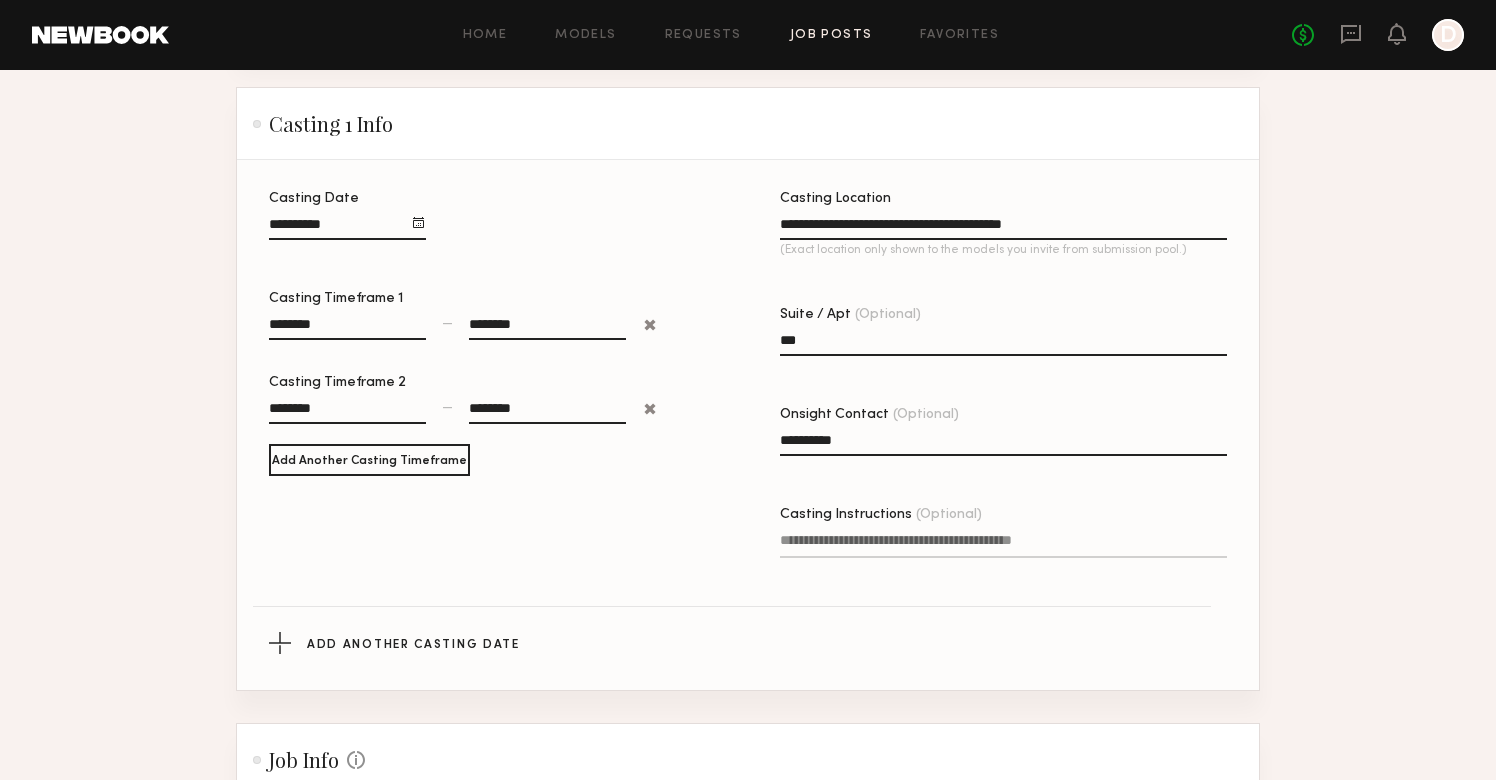 type on "**********" 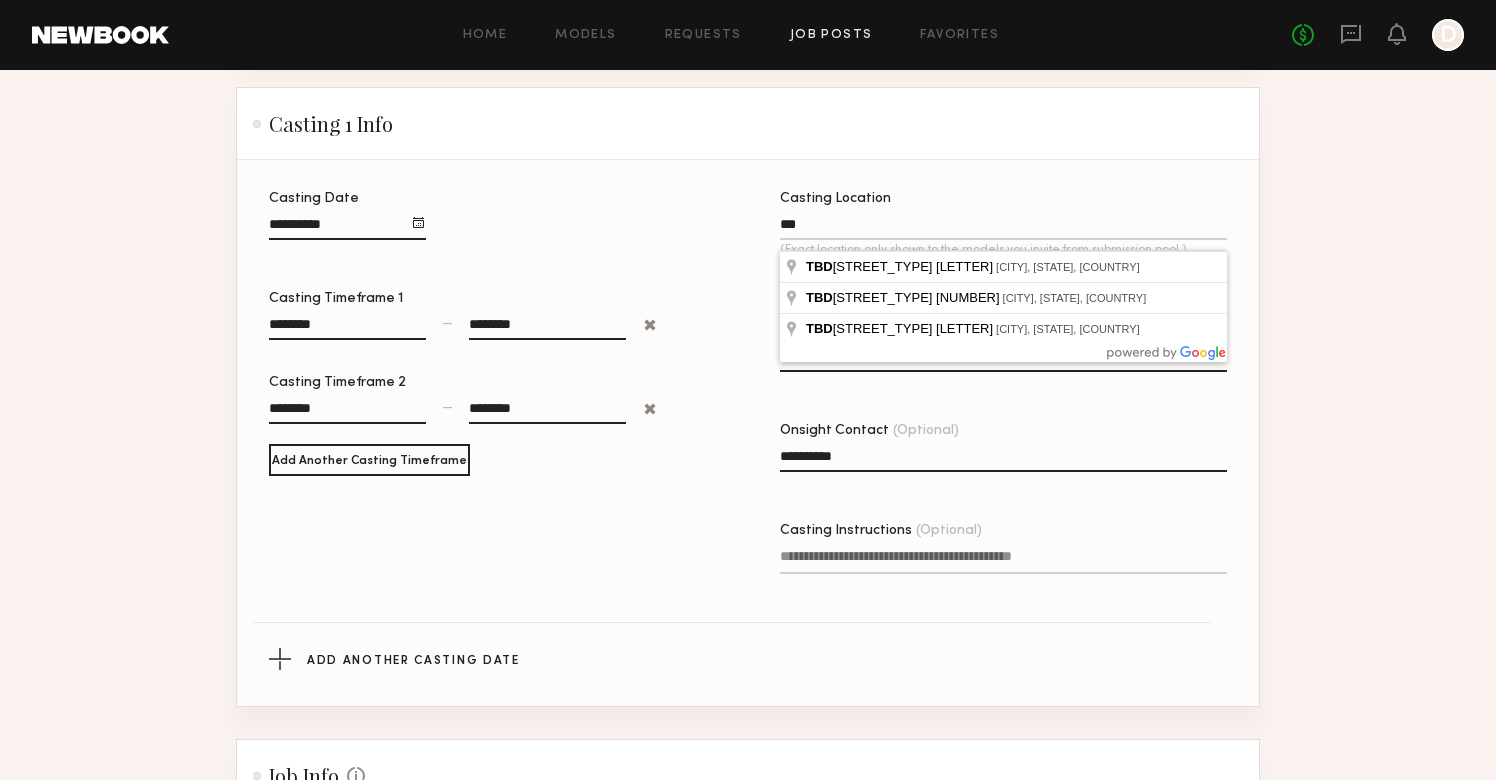 click on "***" 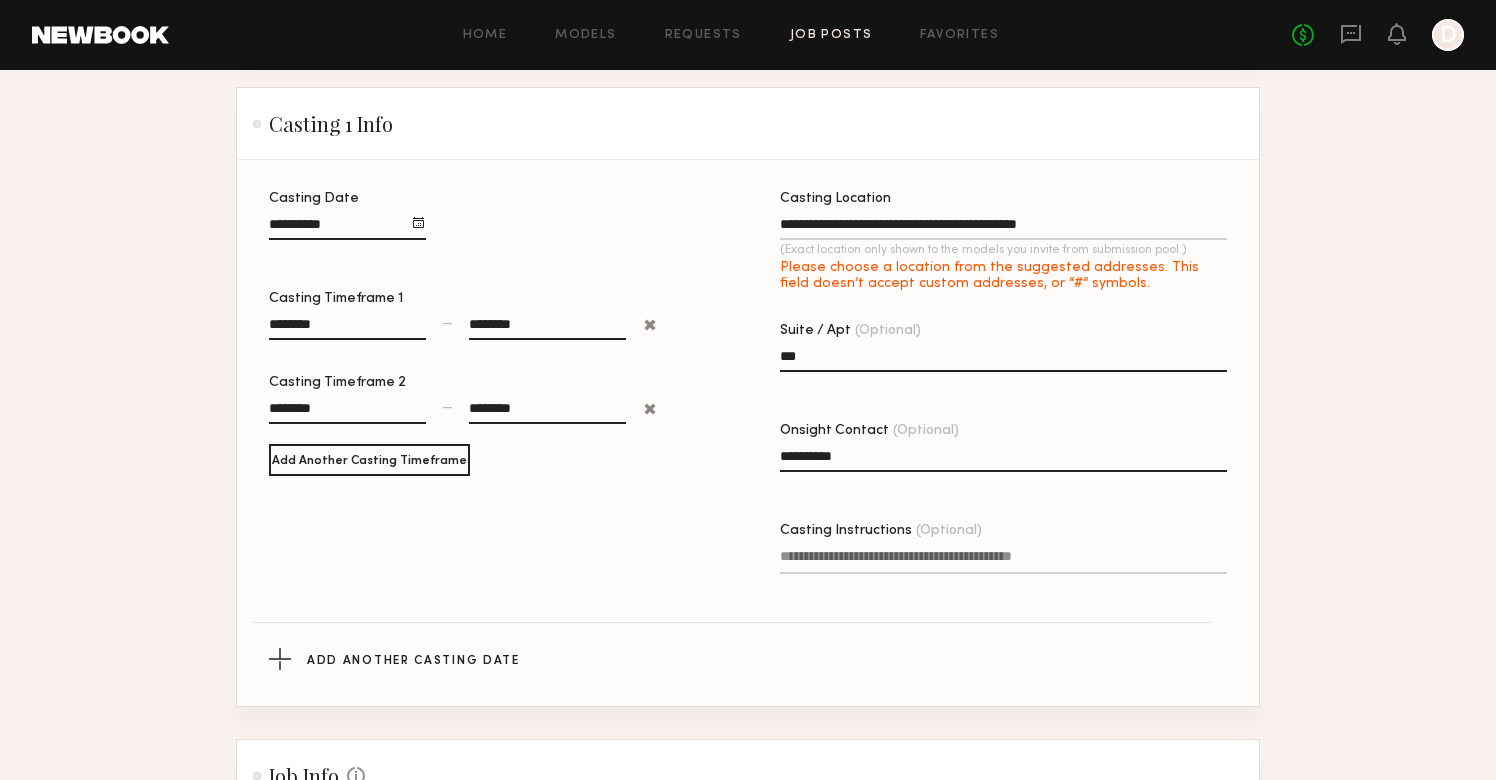 type on "**********" 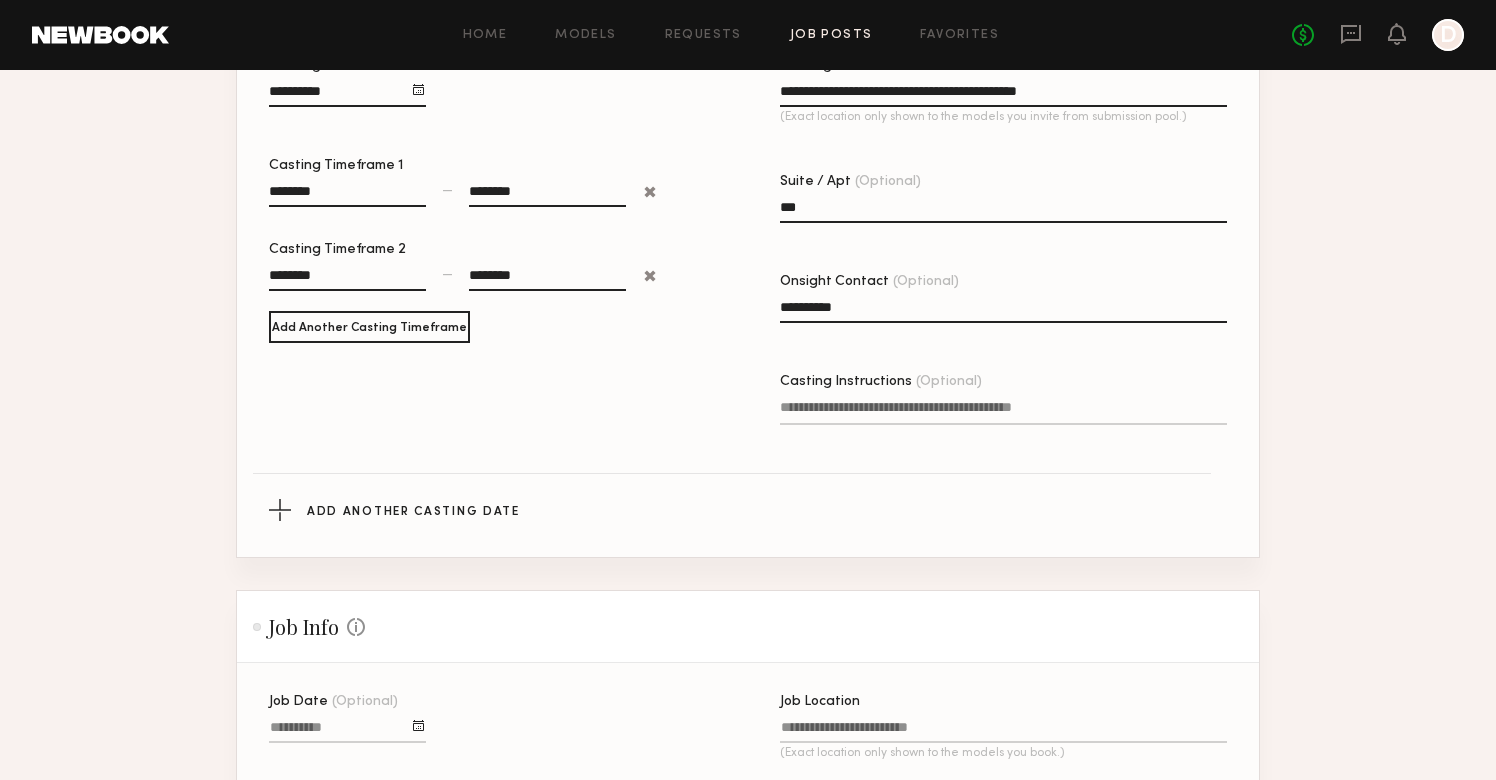 scroll, scrollTop: 892, scrollLeft: 0, axis: vertical 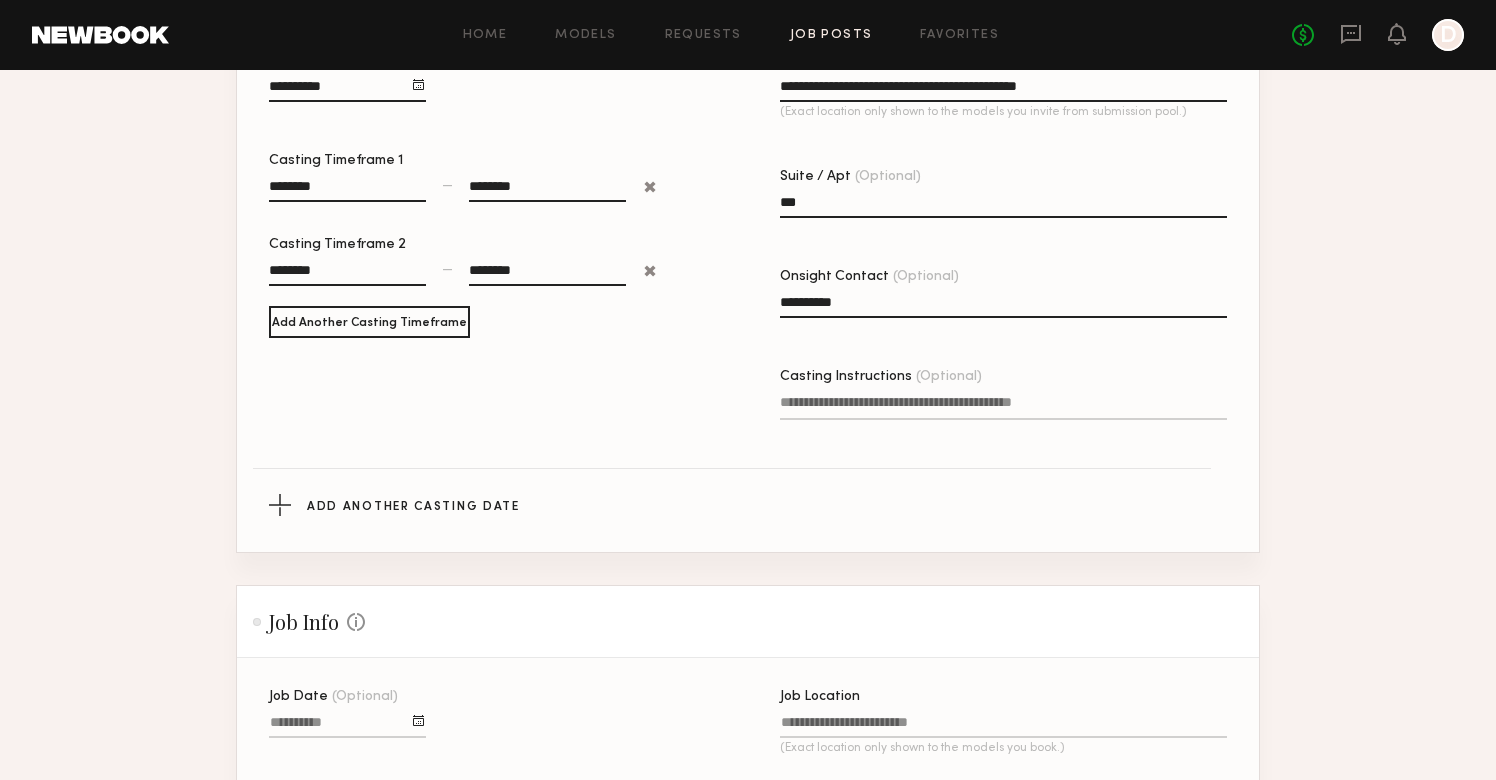 click on "Casting Instructions (Optional)" 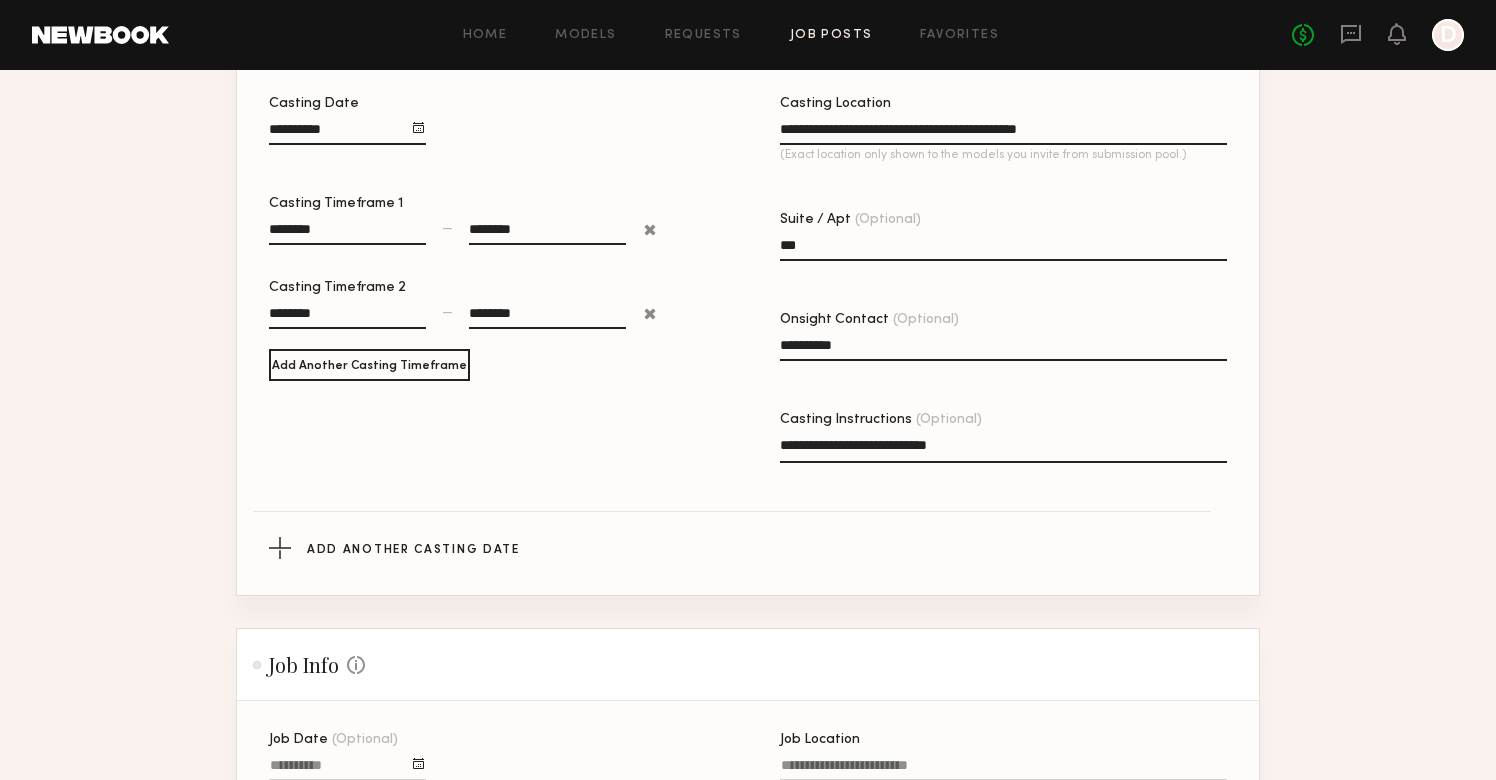 scroll, scrollTop: 838, scrollLeft: 0, axis: vertical 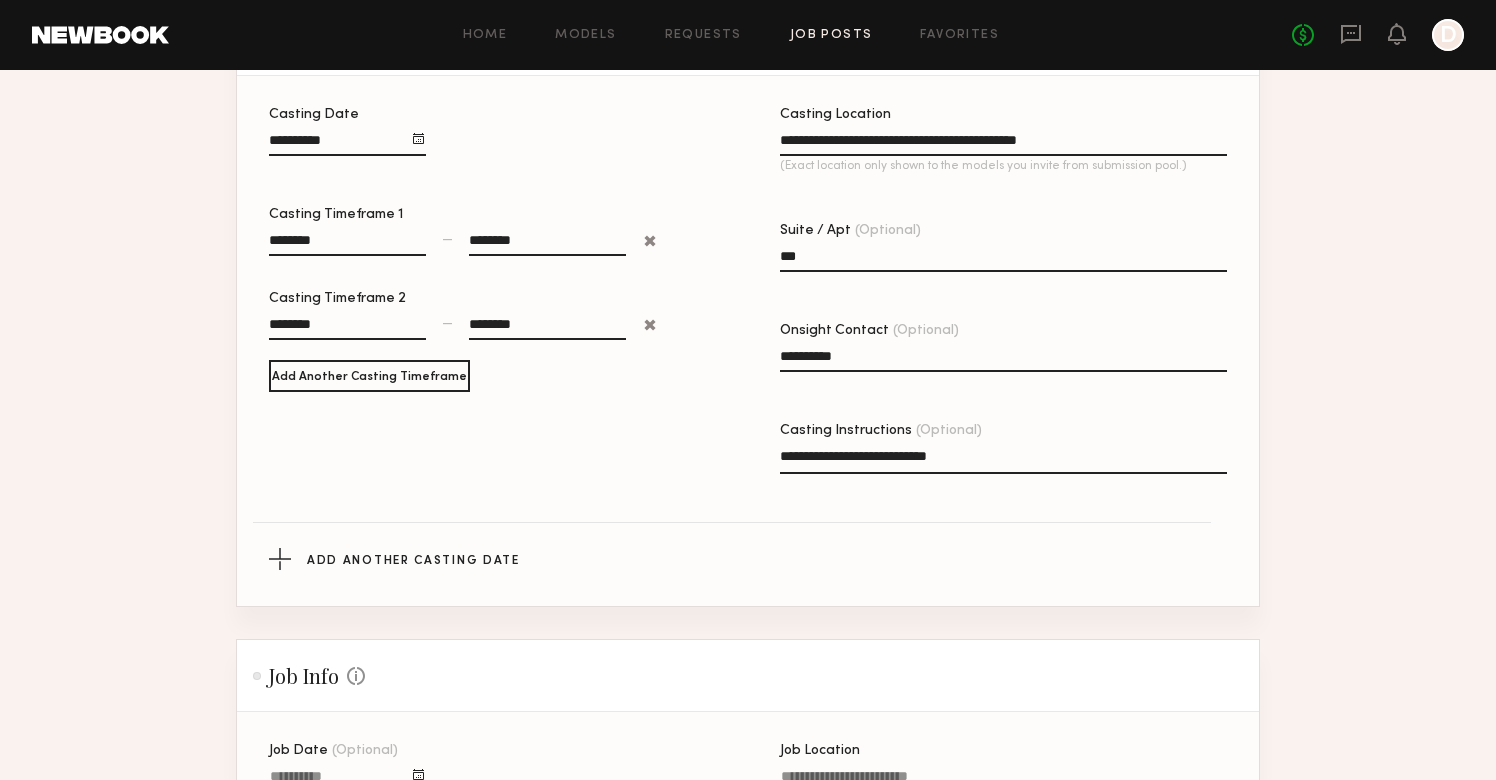 type on "**********" 